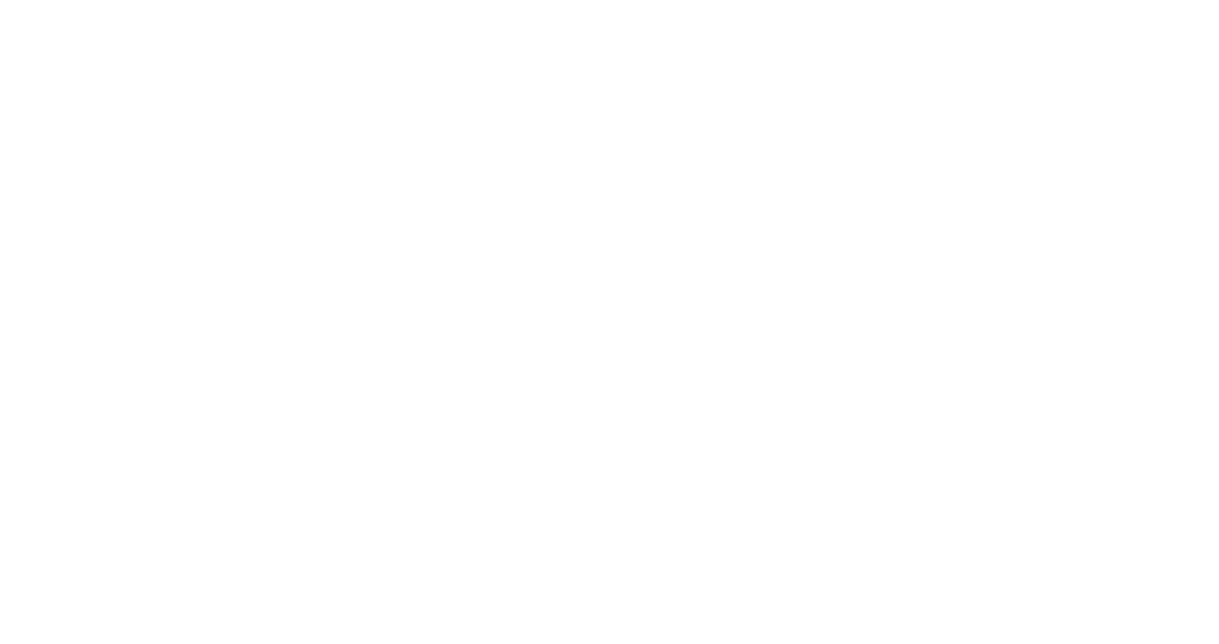 scroll, scrollTop: 0, scrollLeft: 0, axis: both 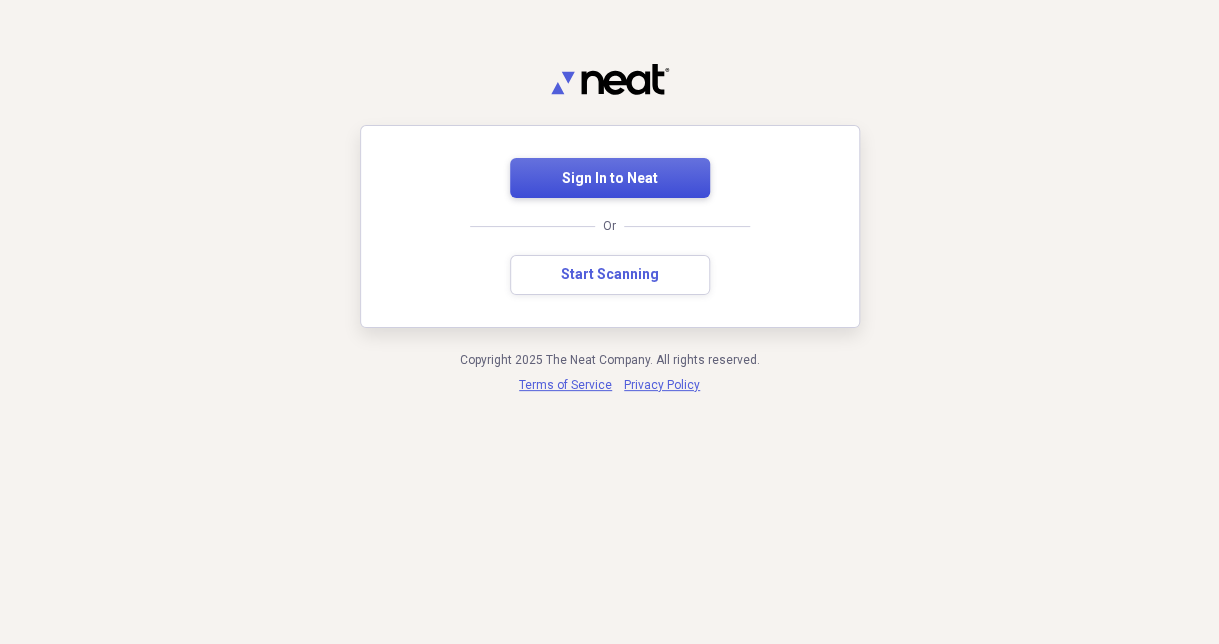 click on "Sign In to Neat" at bounding box center (610, 179) 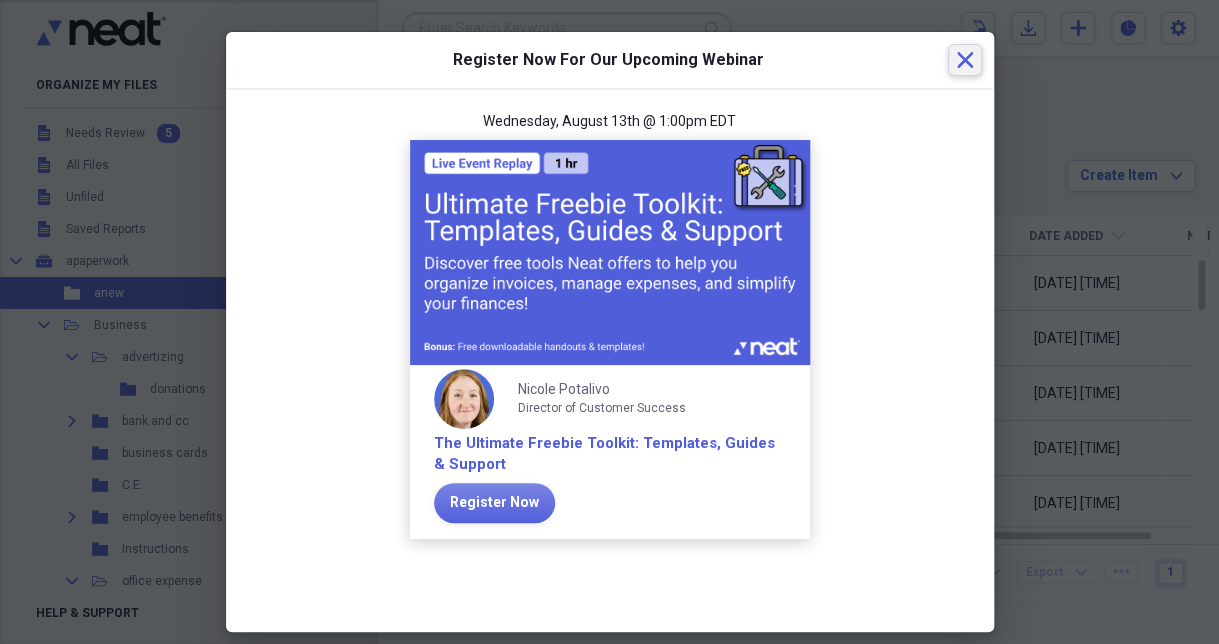 click 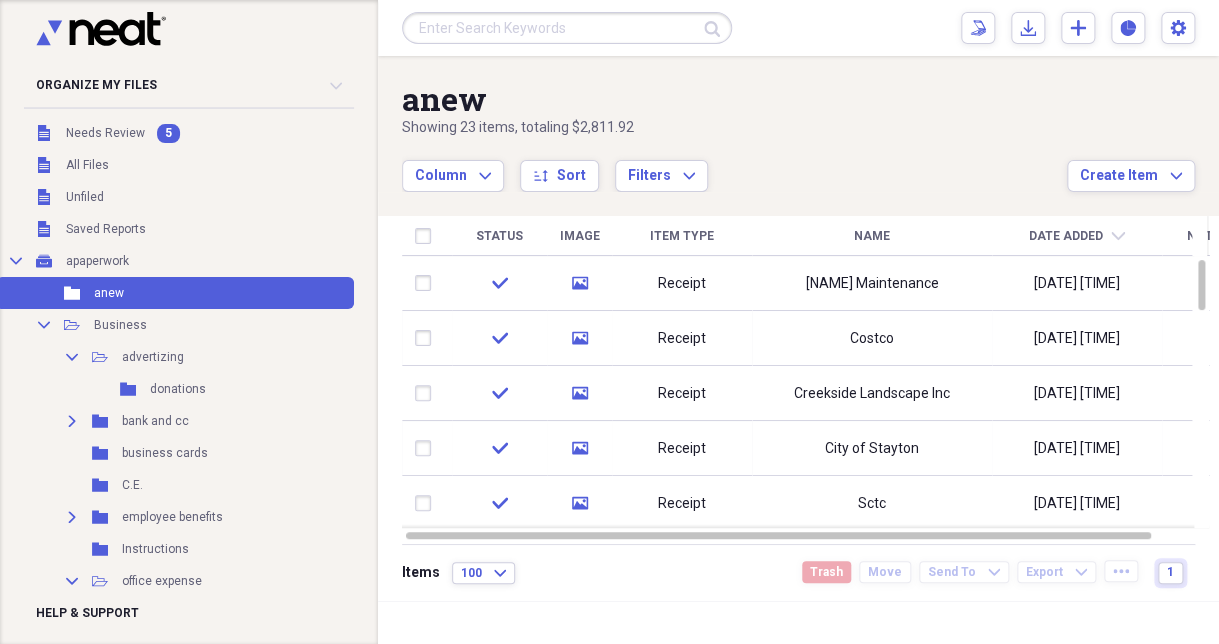 drag, startPoint x: 178, startPoint y: 1, endPoint x: 805, endPoint y: 27, distance: 627.5388 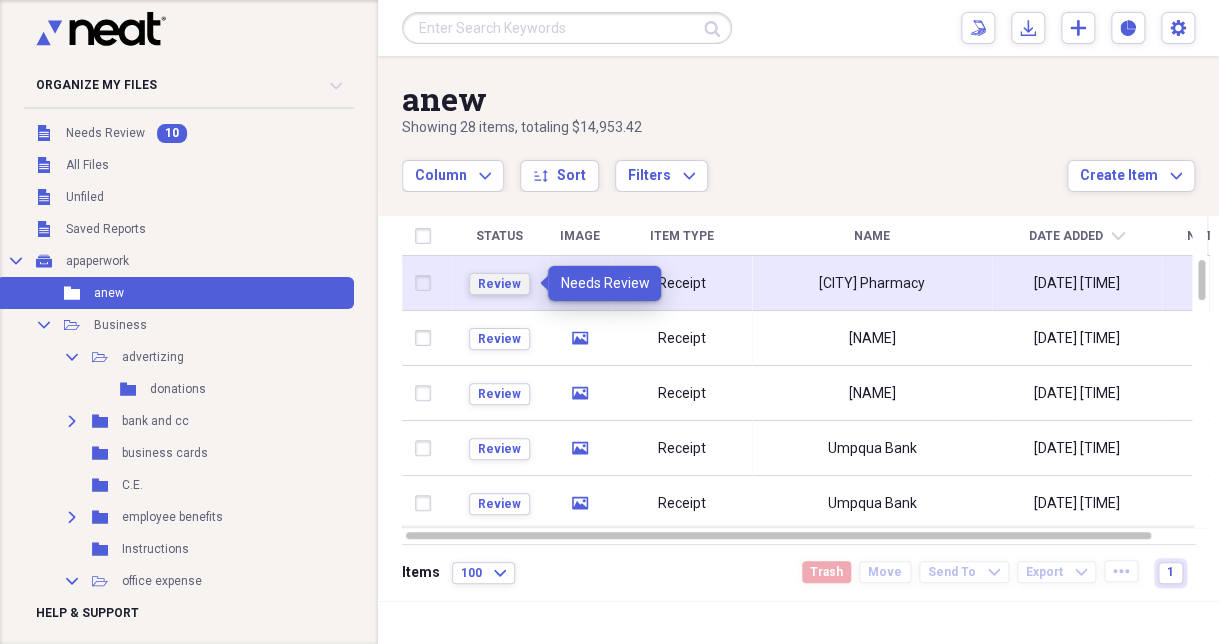 click on "Review" at bounding box center (499, 284) 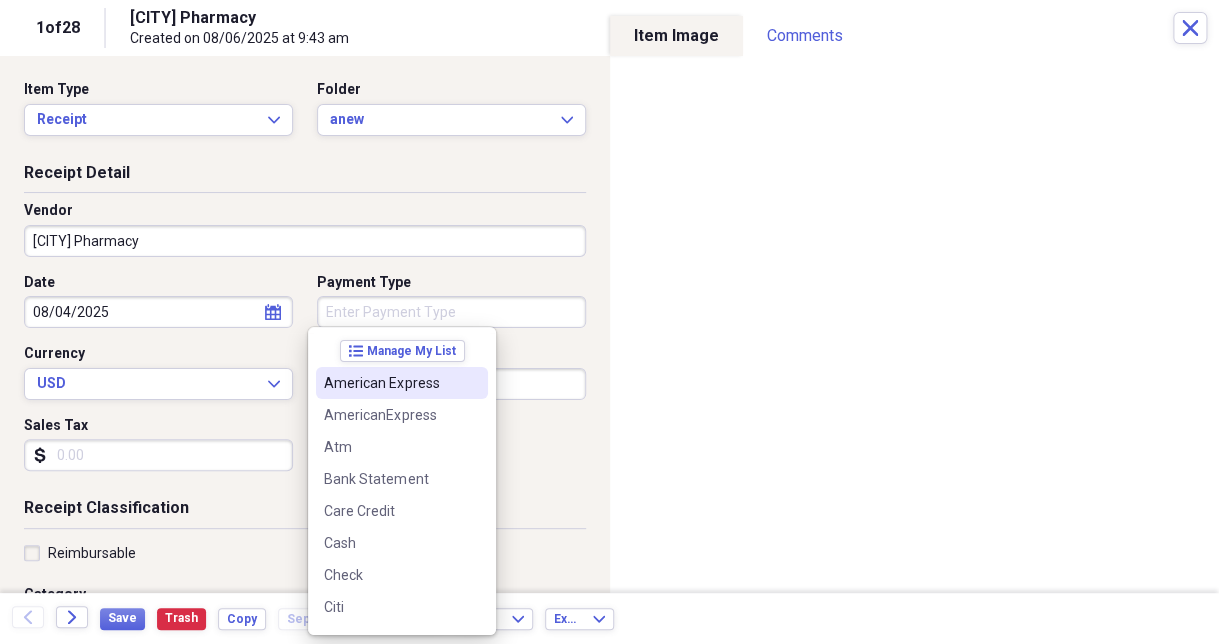 type 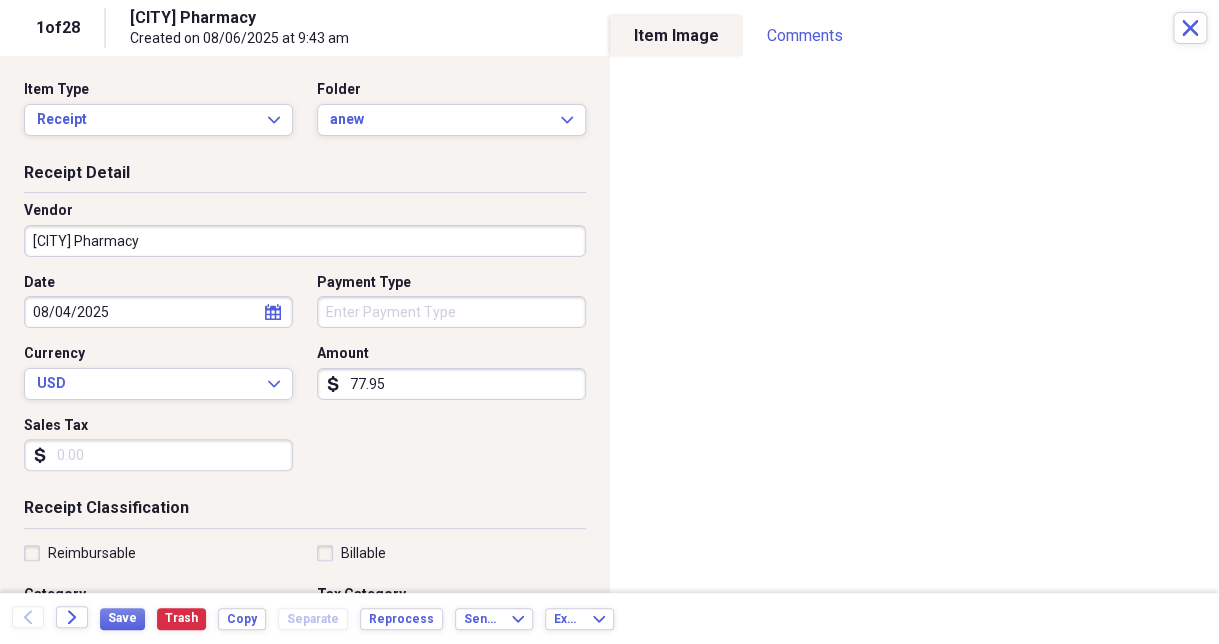 click on "Date [DATE] calendar Calendar Payment Type Currency USD Expand Amount dollar-sign [PRICE] Sales Tax dollar-sign" at bounding box center [305, 380] 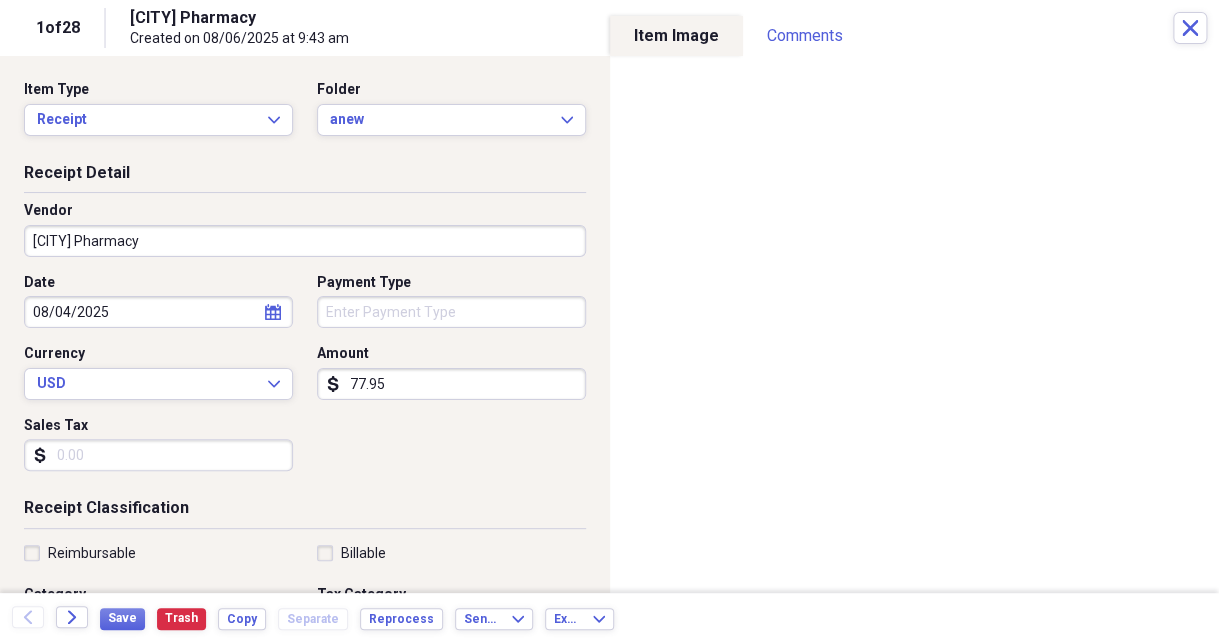 type on "77.95" 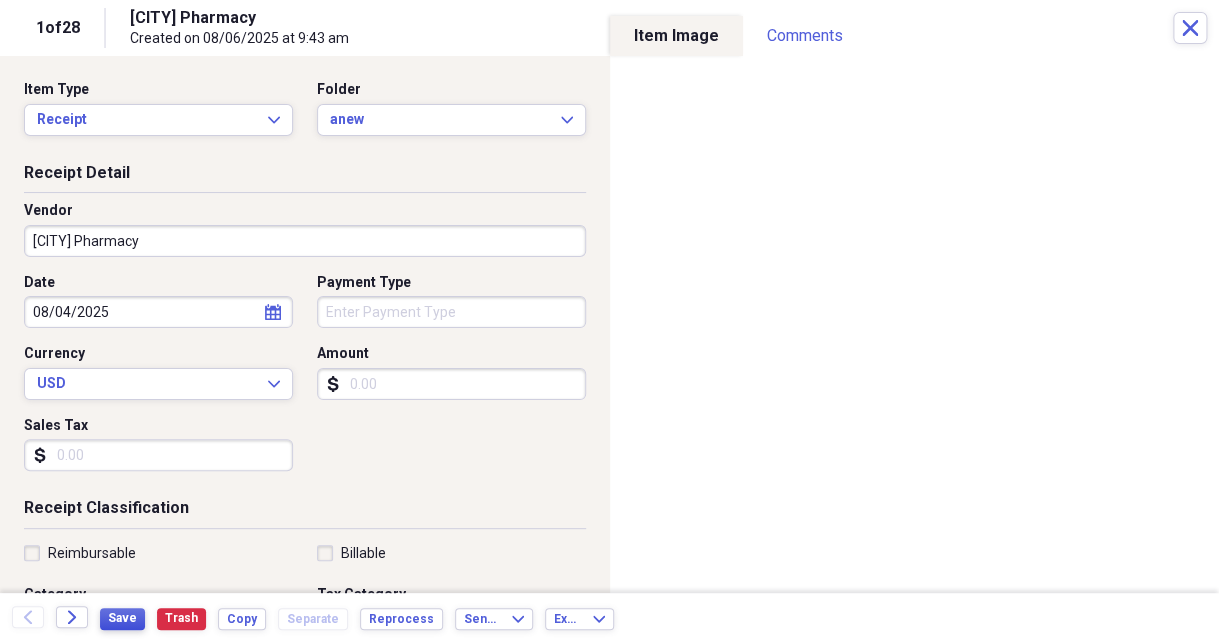 type 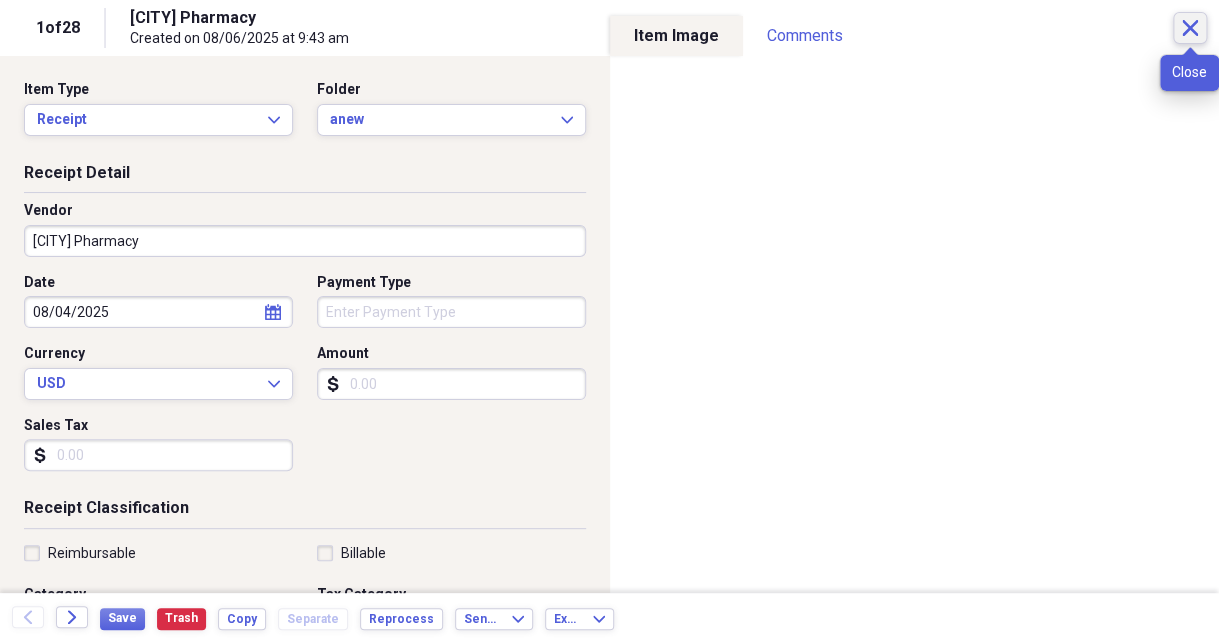 click on "Close" 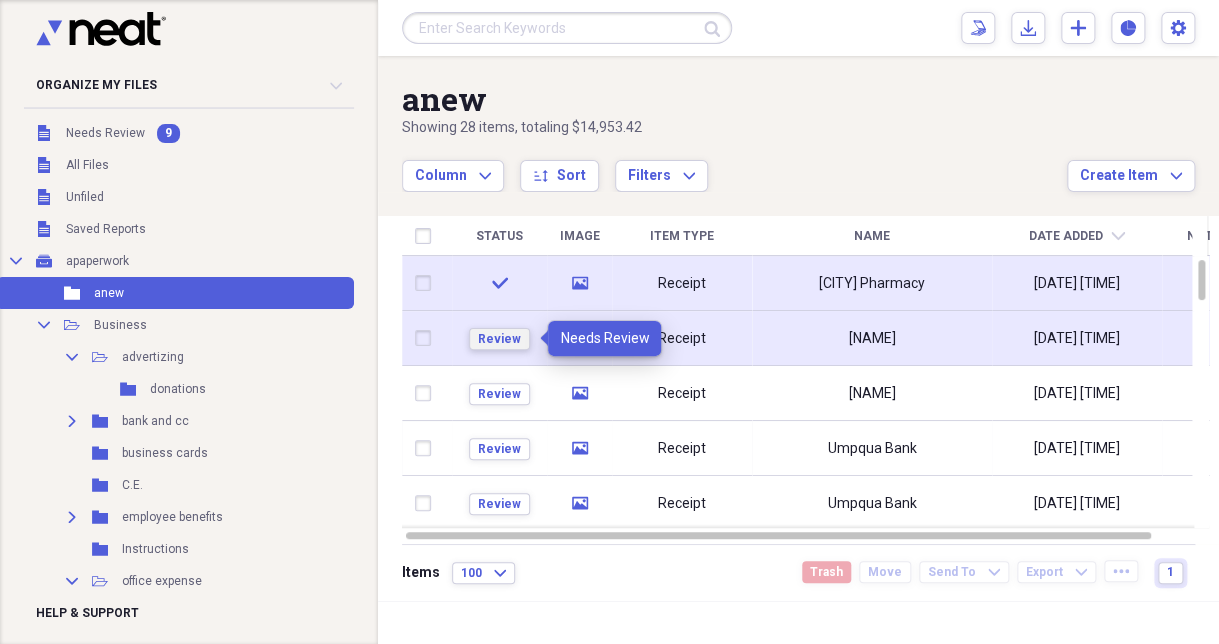 click on "Review" at bounding box center [499, 339] 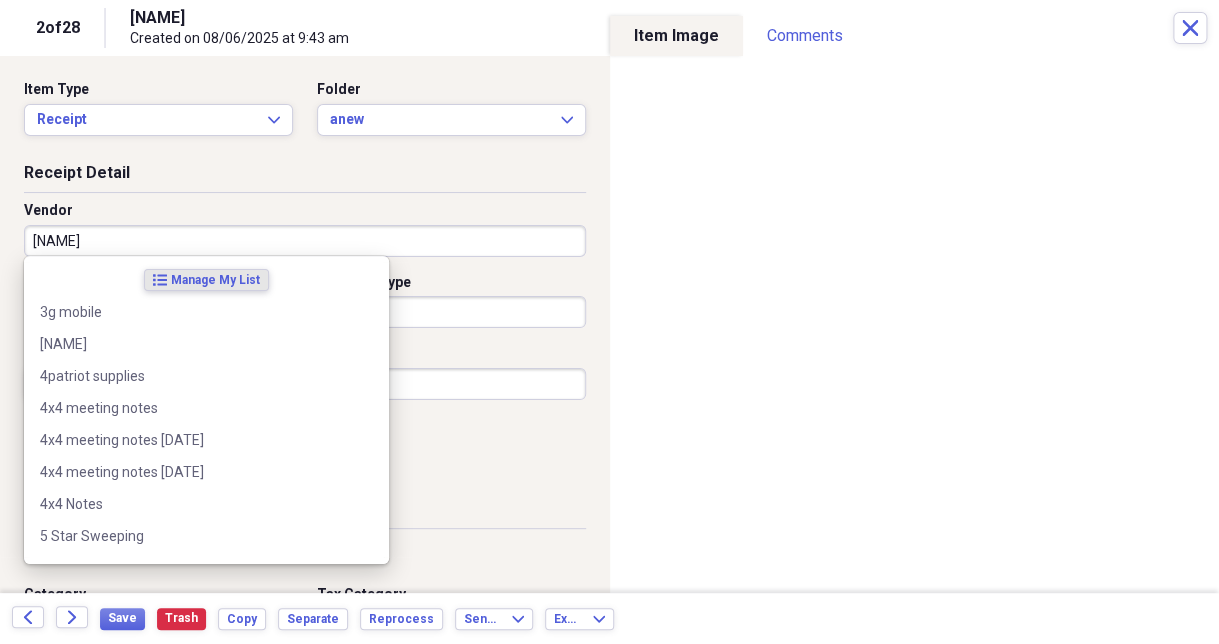 click on "[NAME]" at bounding box center [305, 241] 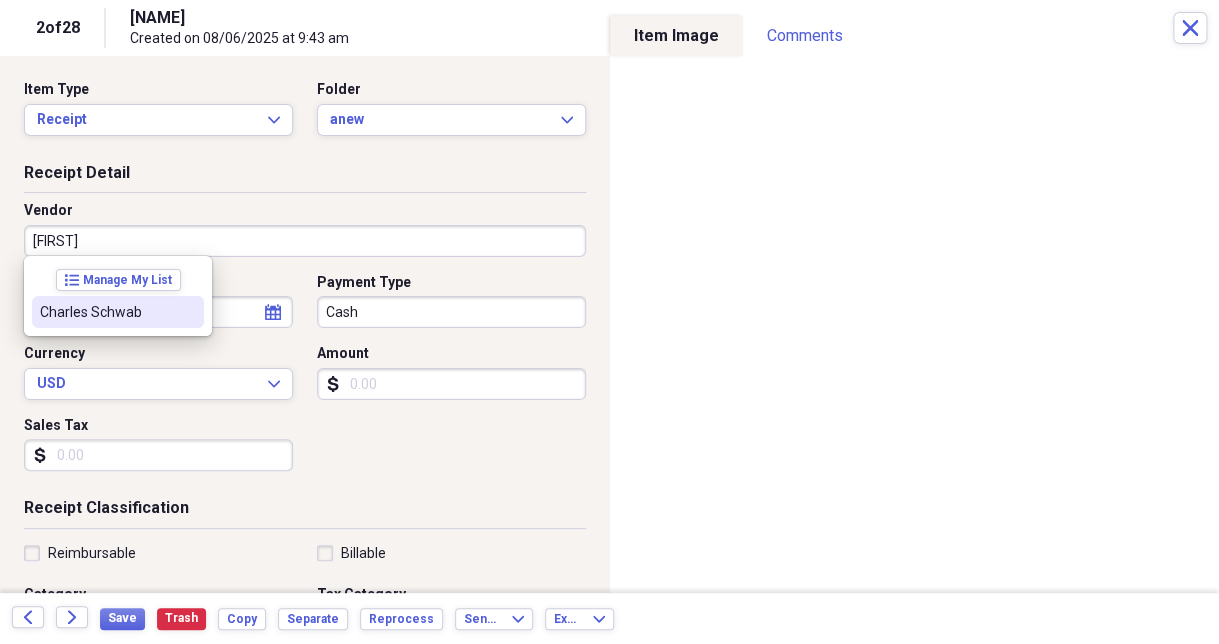 click on "Charles Schwab" at bounding box center [106, 312] 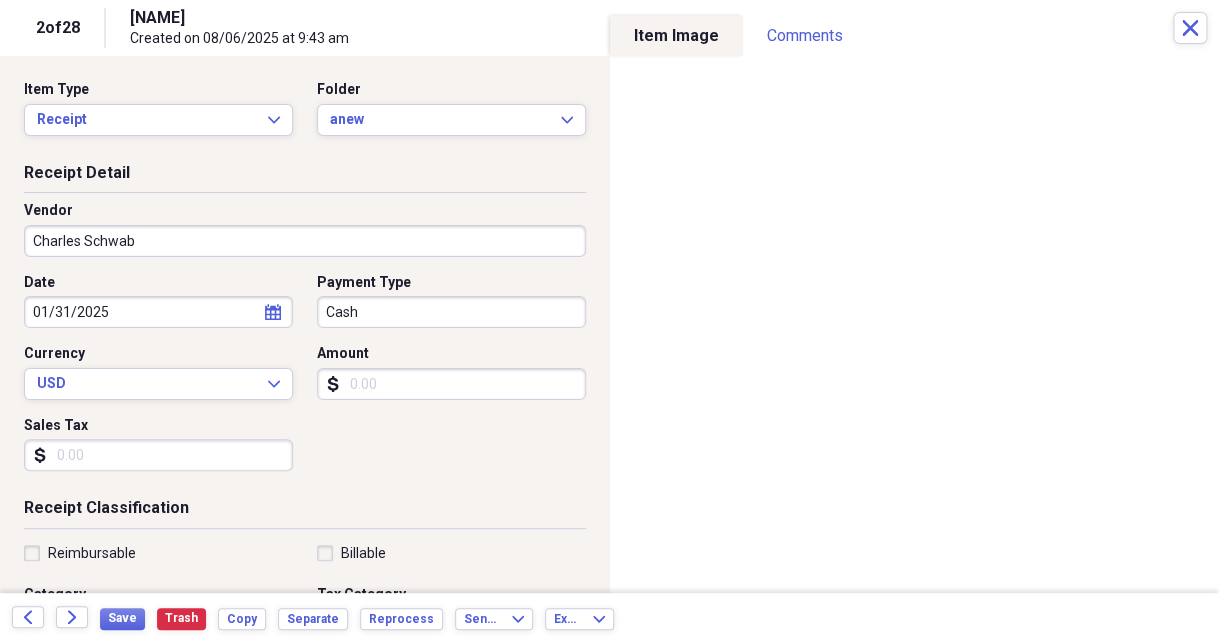 type on "IRA" 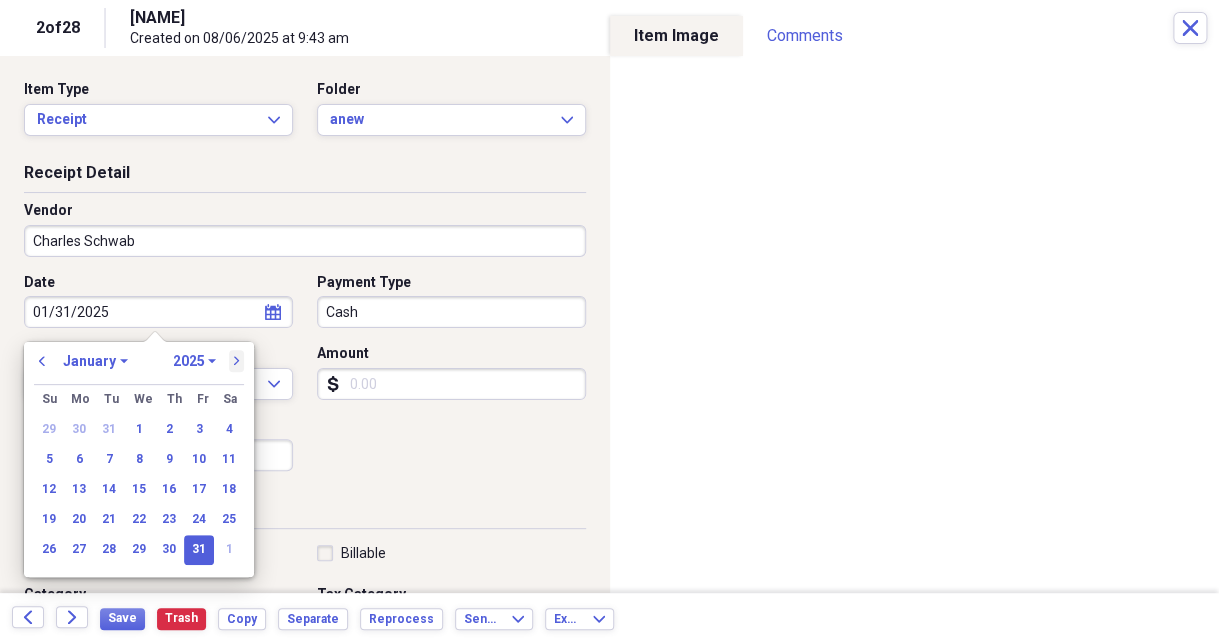 click on "next" at bounding box center (237, 361) 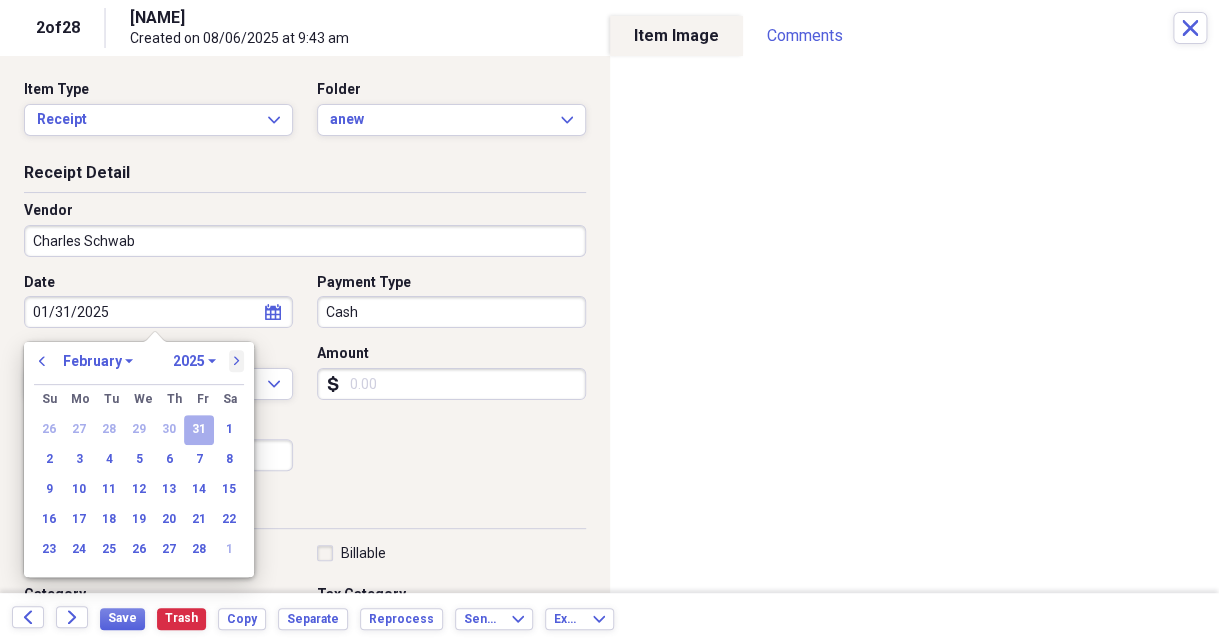 click on "next" at bounding box center (237, 361) 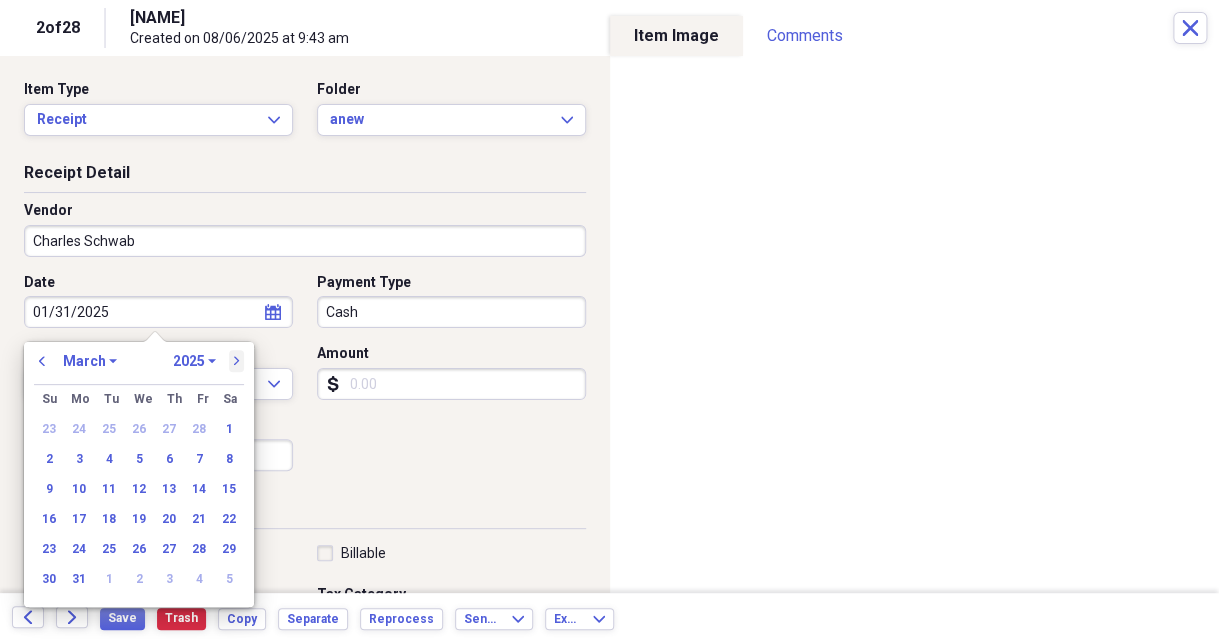 click on "next" at bounding box center (237, 361) 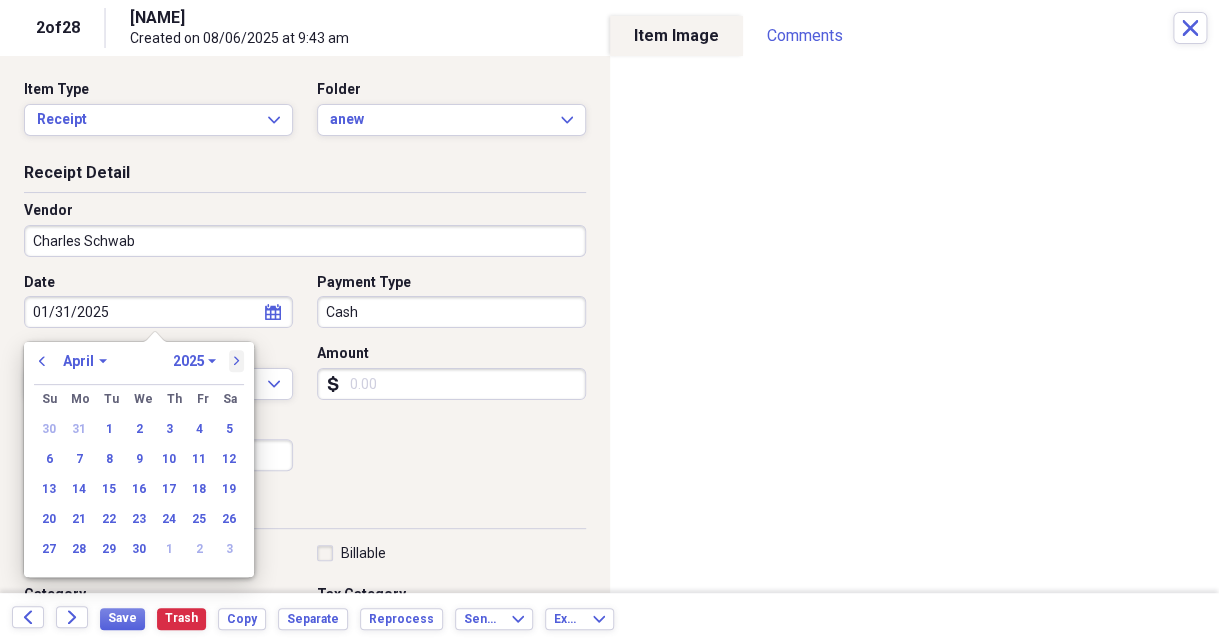 click on "next" at bounding box center [237, 361] 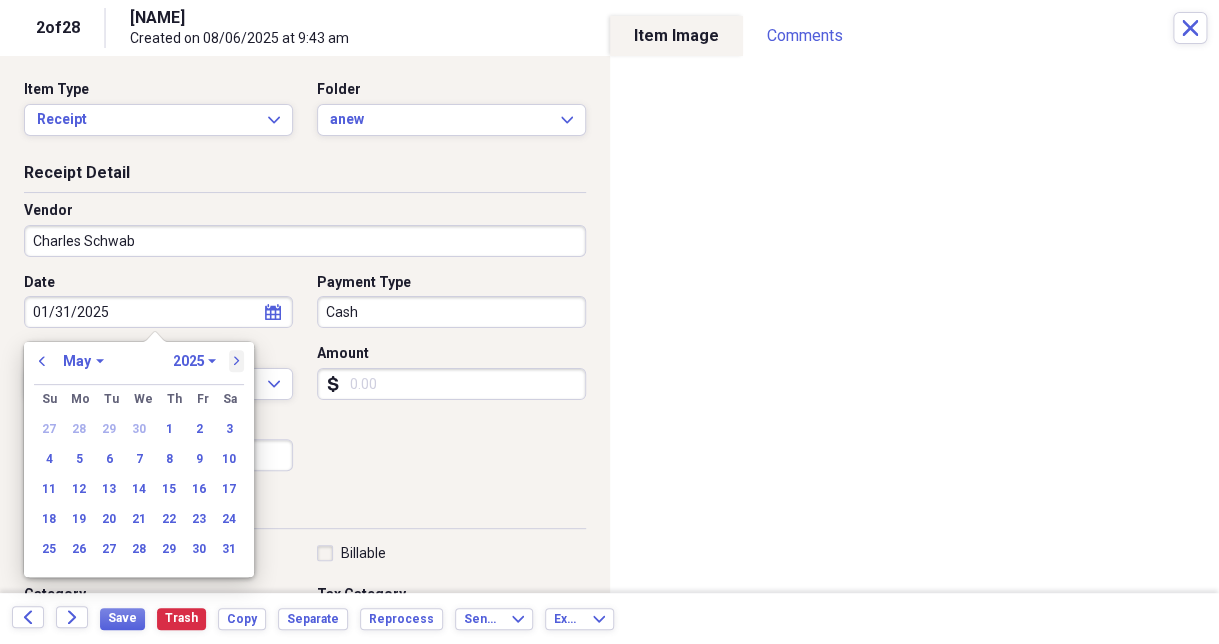 click on "next" at bounding box center [237, 361] 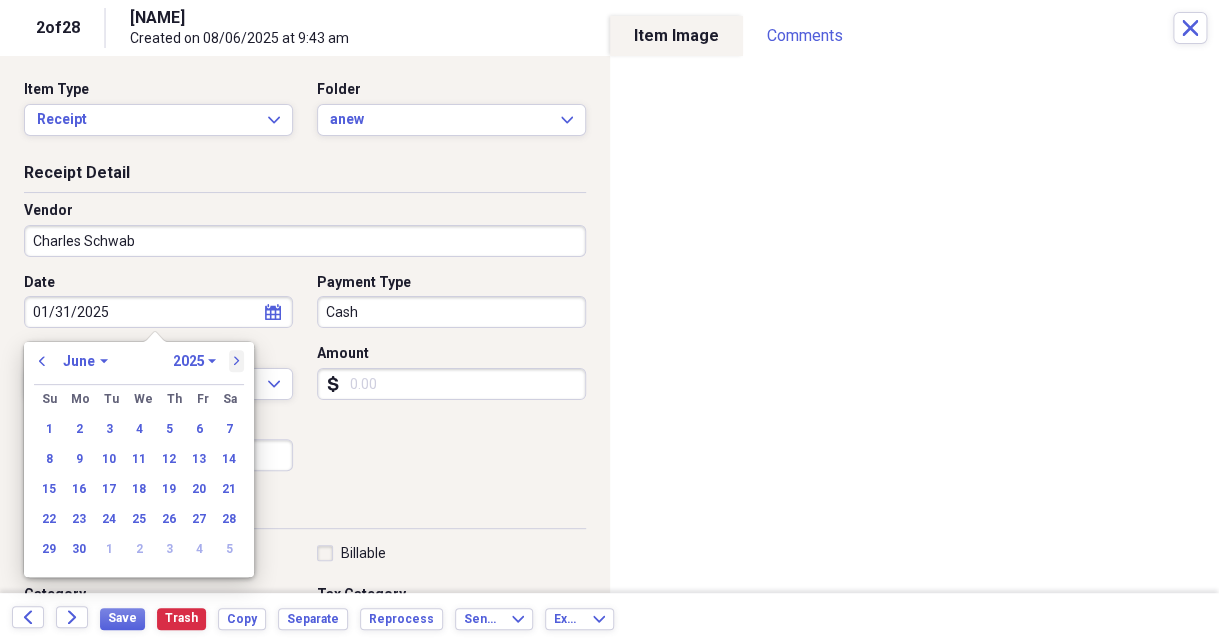 click on "next" at bounding box center [237, 361] 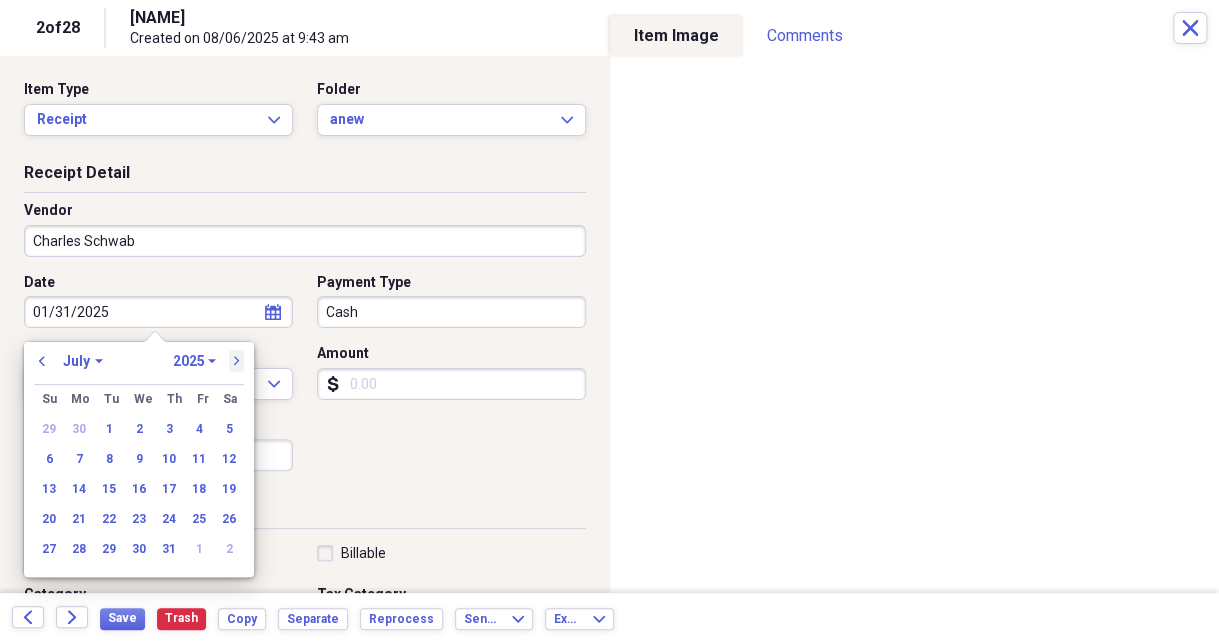 click on "next" at bounding box center (237, 361) 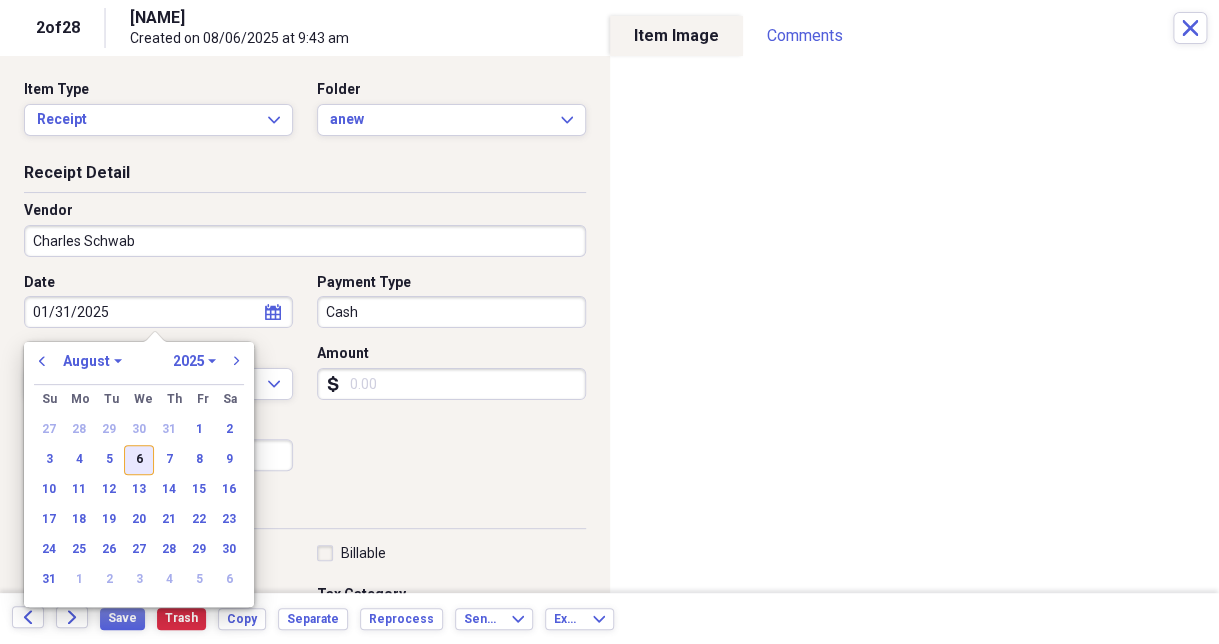 click on "6" at bounding box center (139, 460) 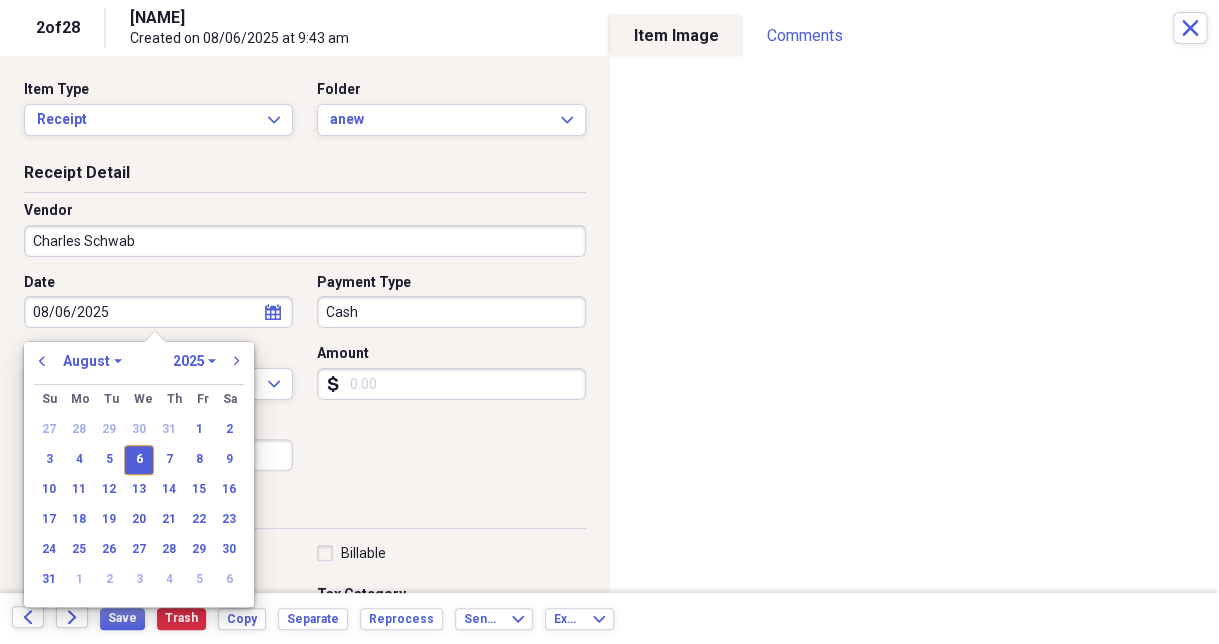 type on "08/06/2025" 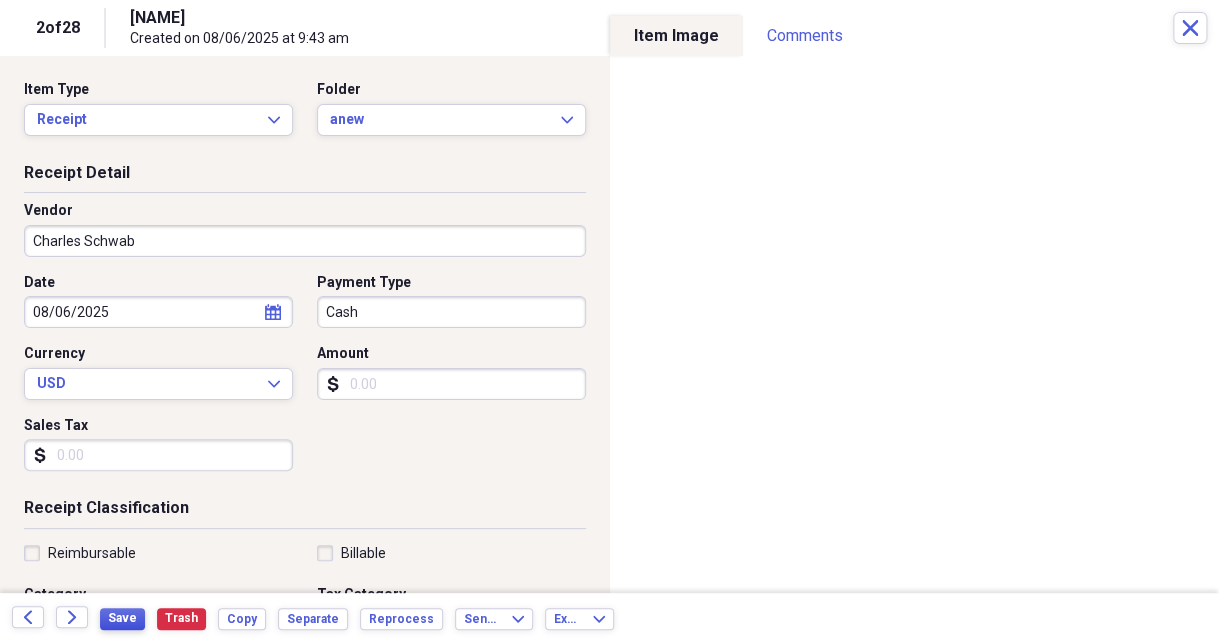 click on "Save" at bounding box center (122, 618) 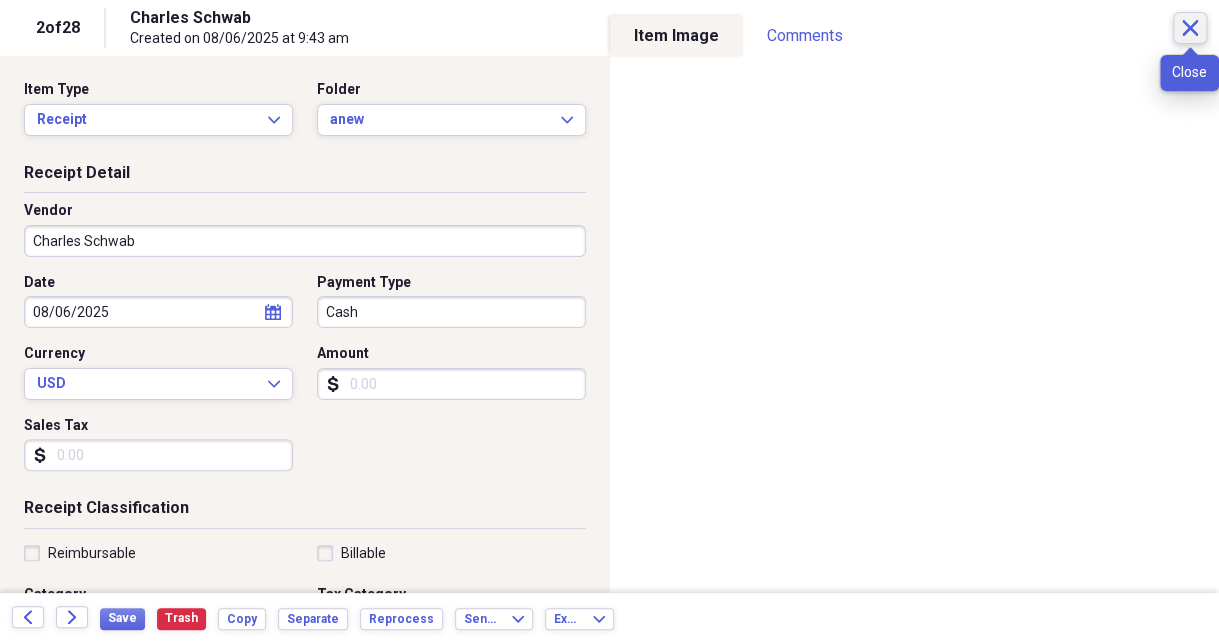 click on "Close" at bounding box center [1190, 28] 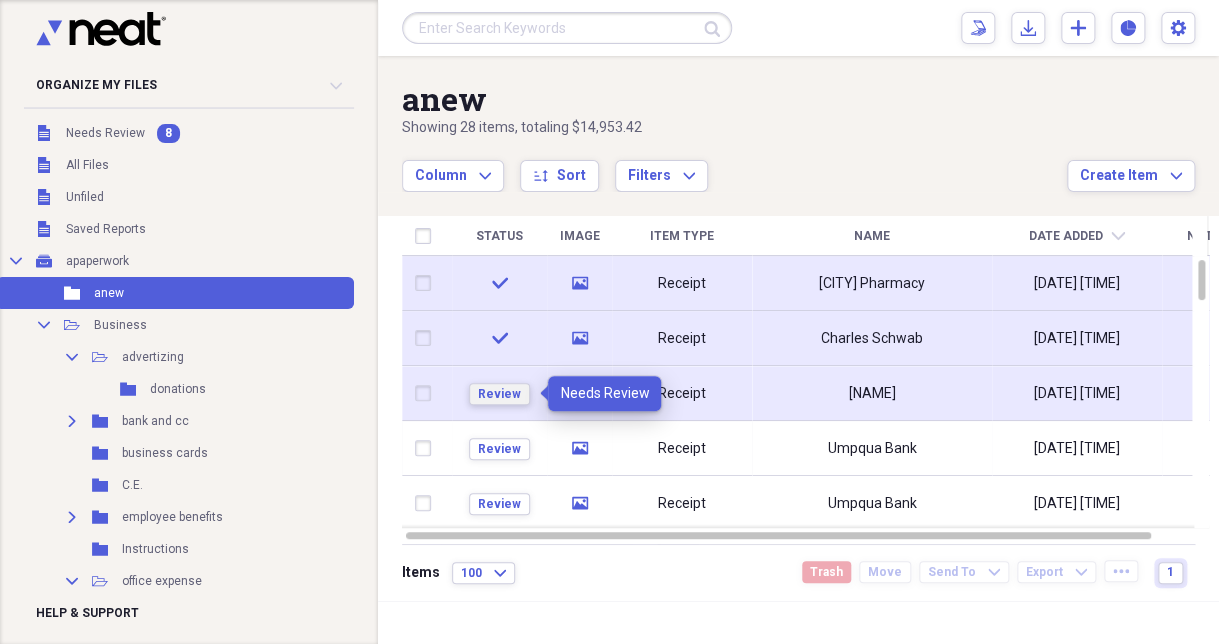 click on "Review" at bounding box center (499, 394) 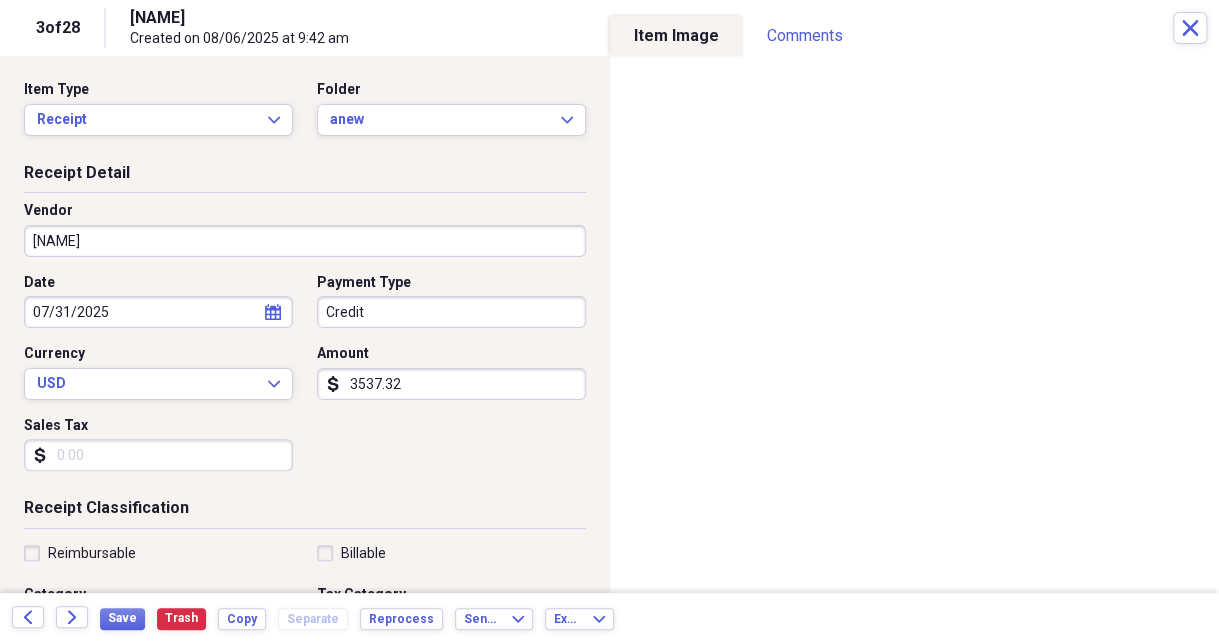 click on "[NAME]" at bounding box center (305, 241) 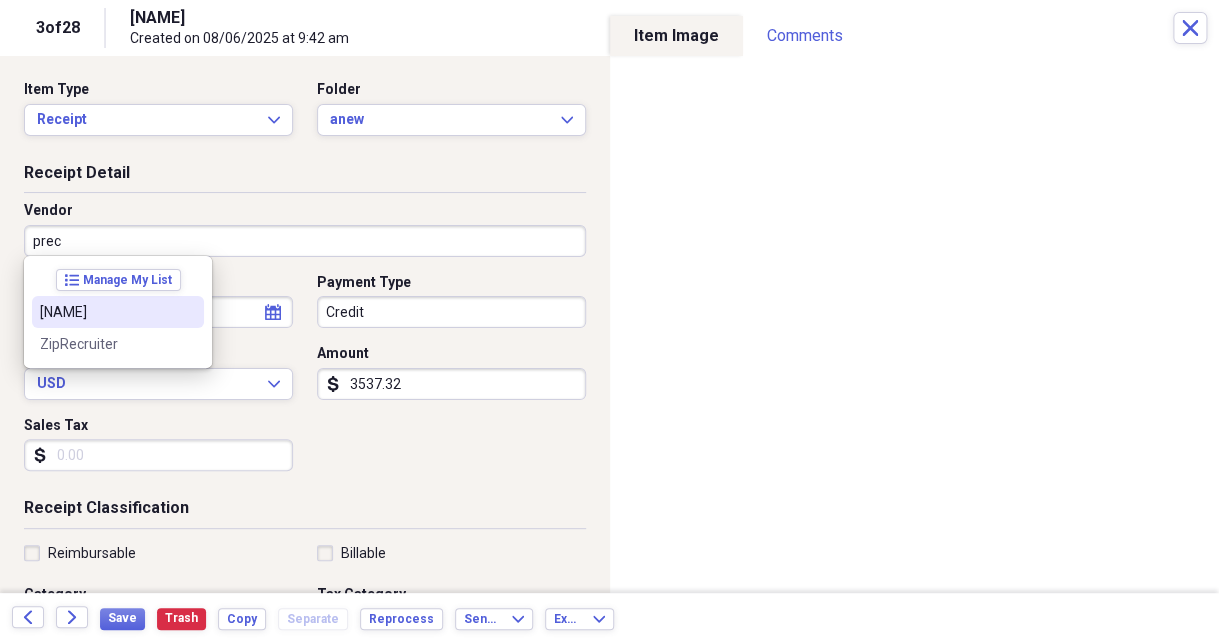 click on "[NAME]" at bounding box center (106, 312) 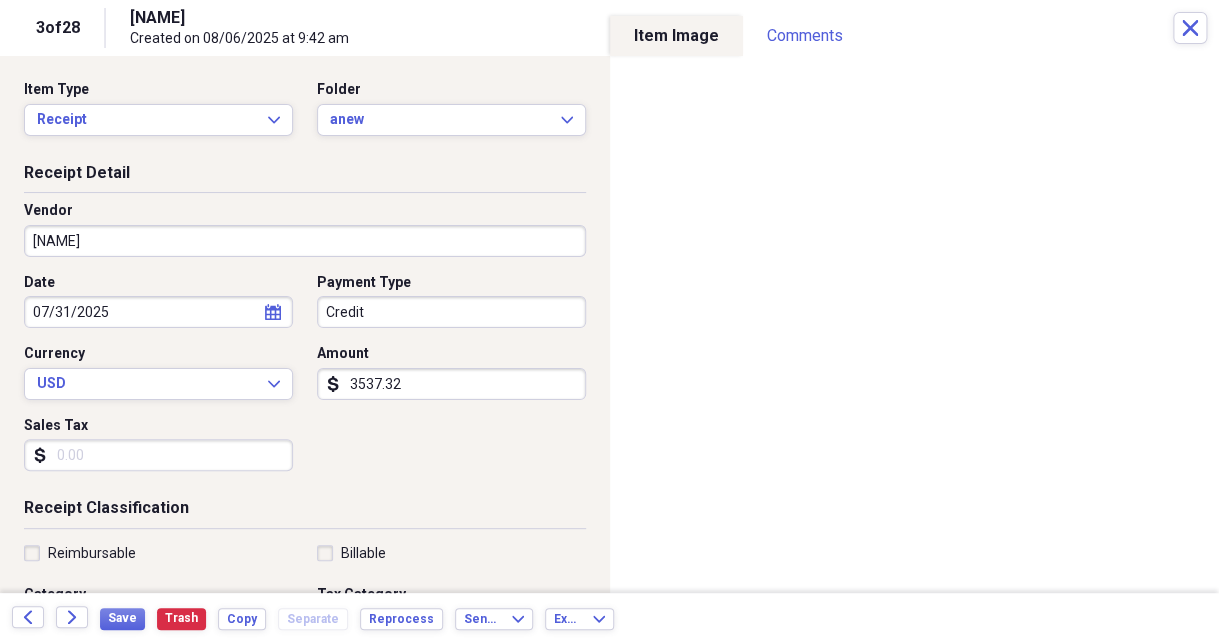 type on "Lab" 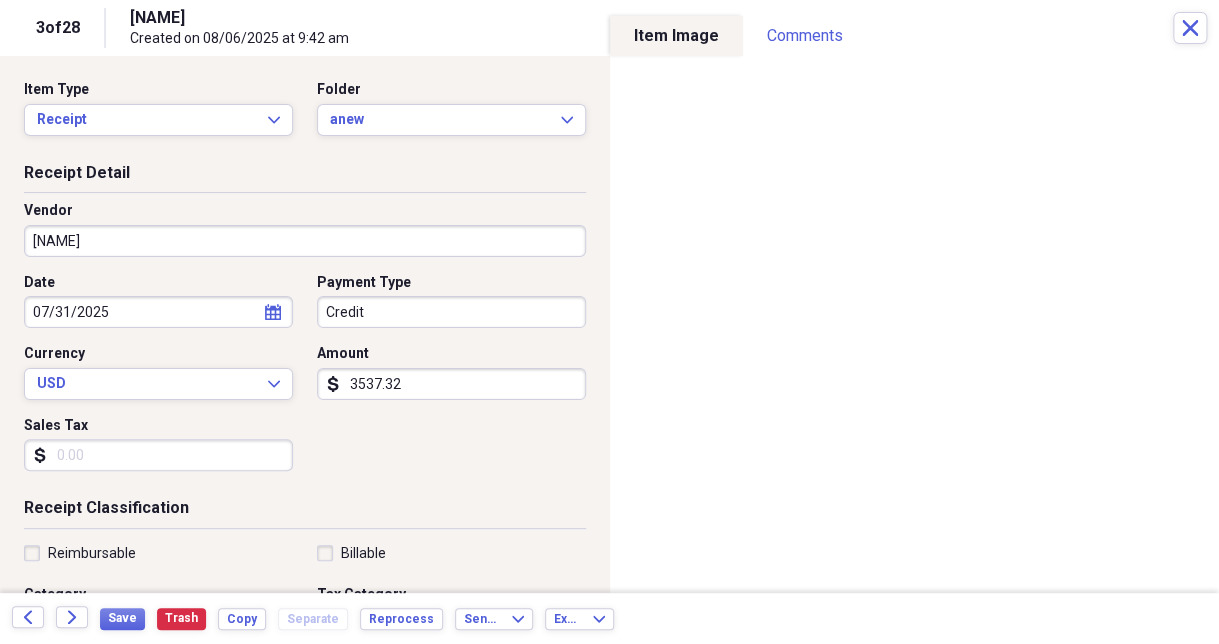 click on "Credit" at bounding box center [451, 312] 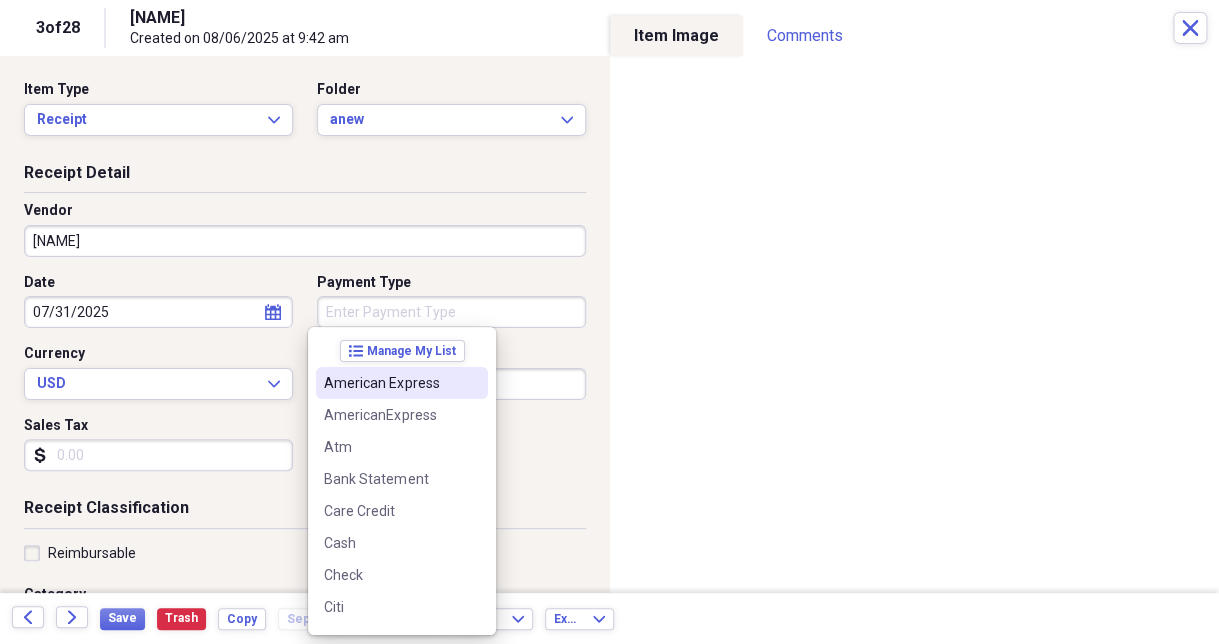 type 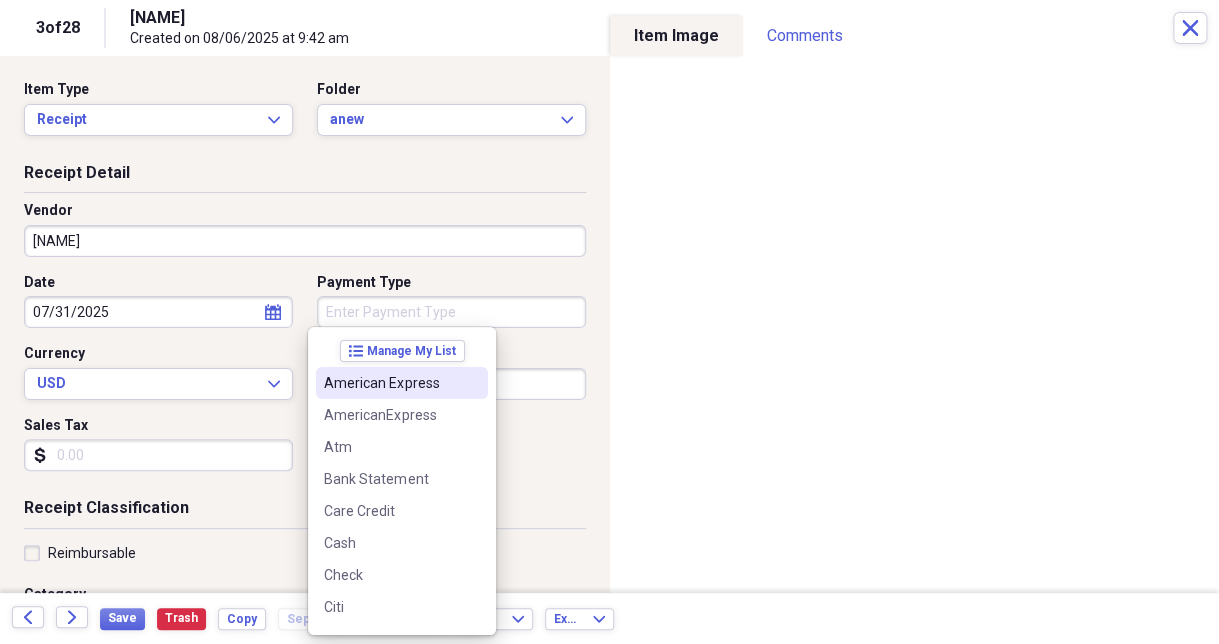 click on "Date 07/31/2025 calendar Calendar Payment Type Currency USD Expand Amount dollar-sign 3537.32 Sales Tax dollar-sign" at bounding box center [305, 380] 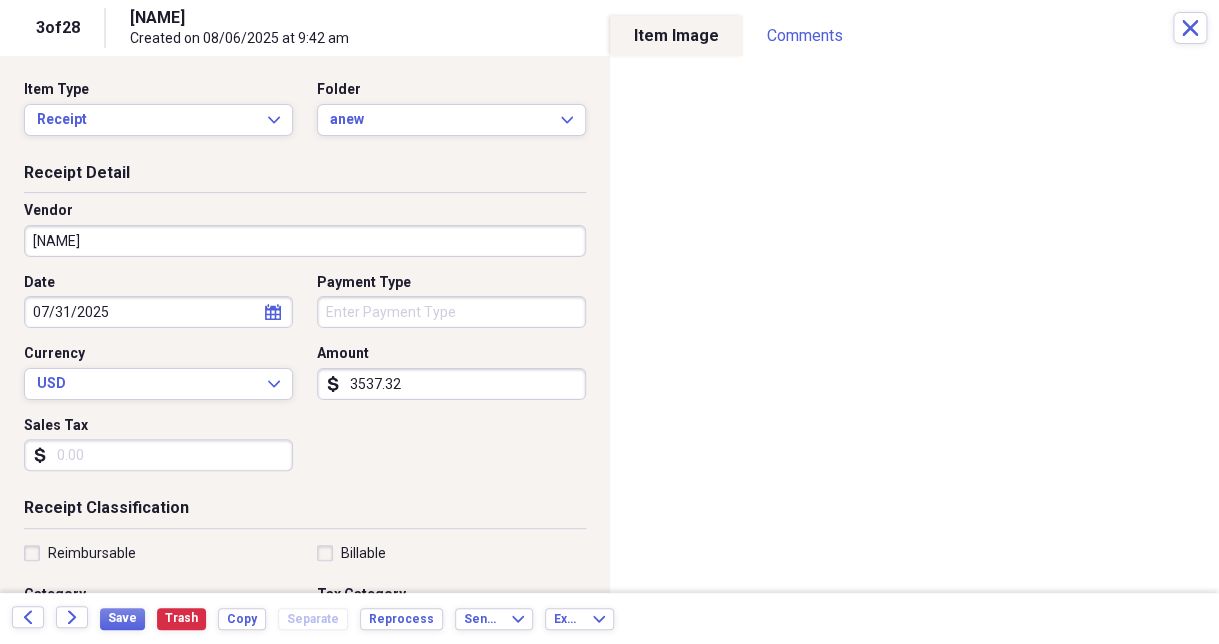 type on "3537.32" 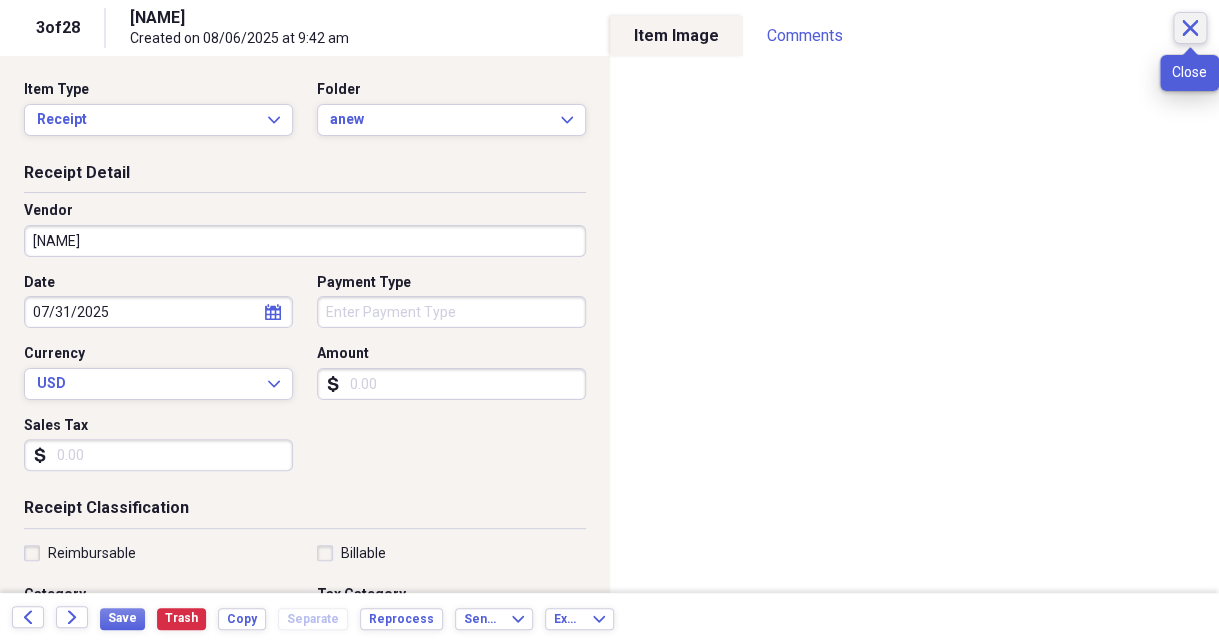 type 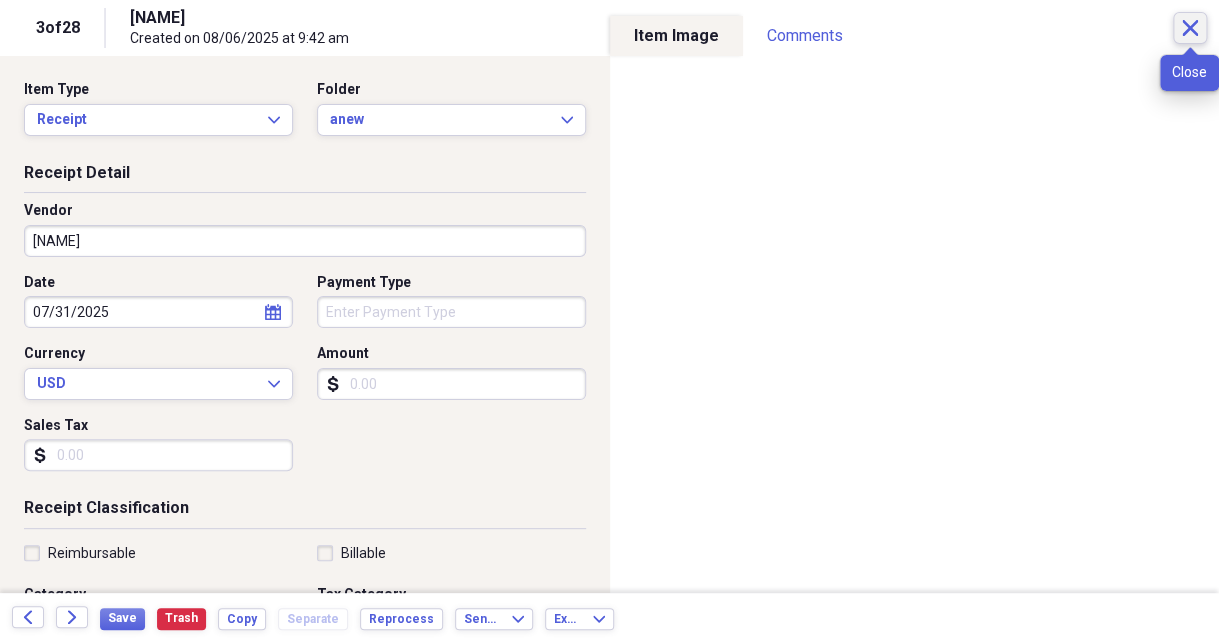 click on "Close" 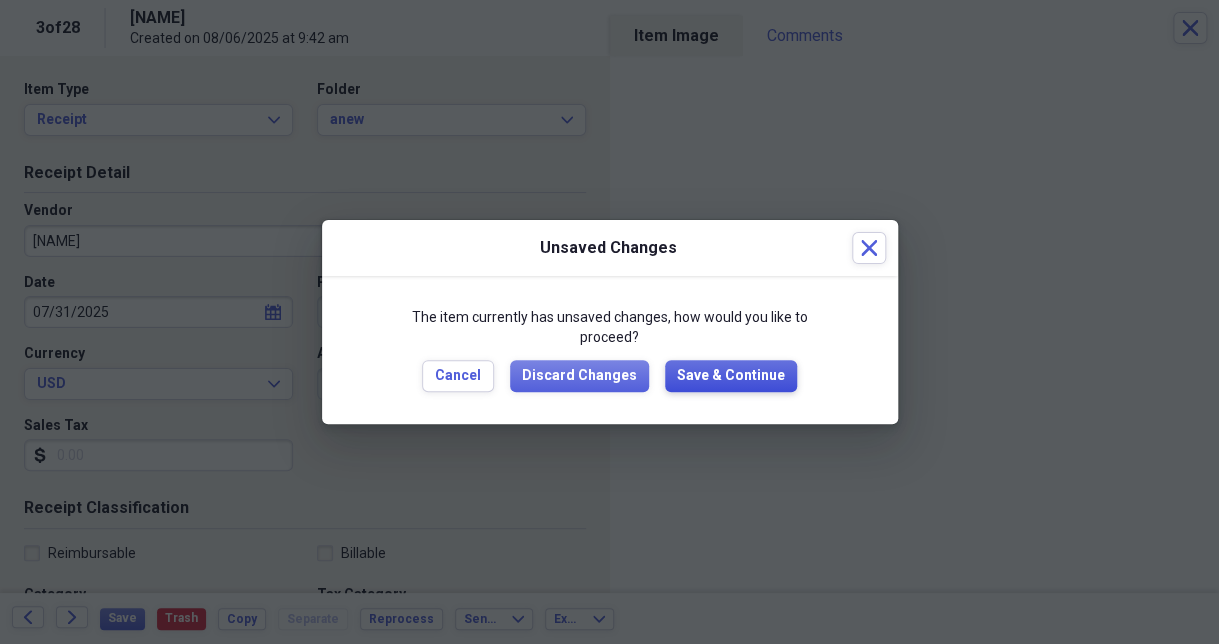 click on "Save & Continue" at bounding box center [731, 376] 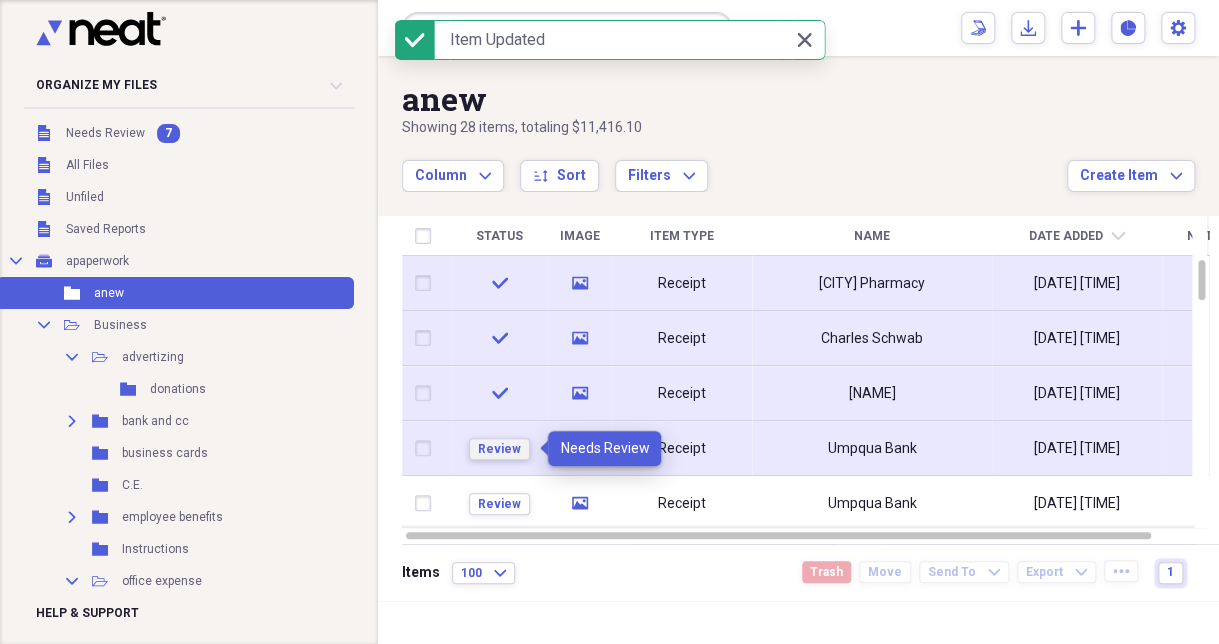 click on "Review" at bounding box center (499, 449) 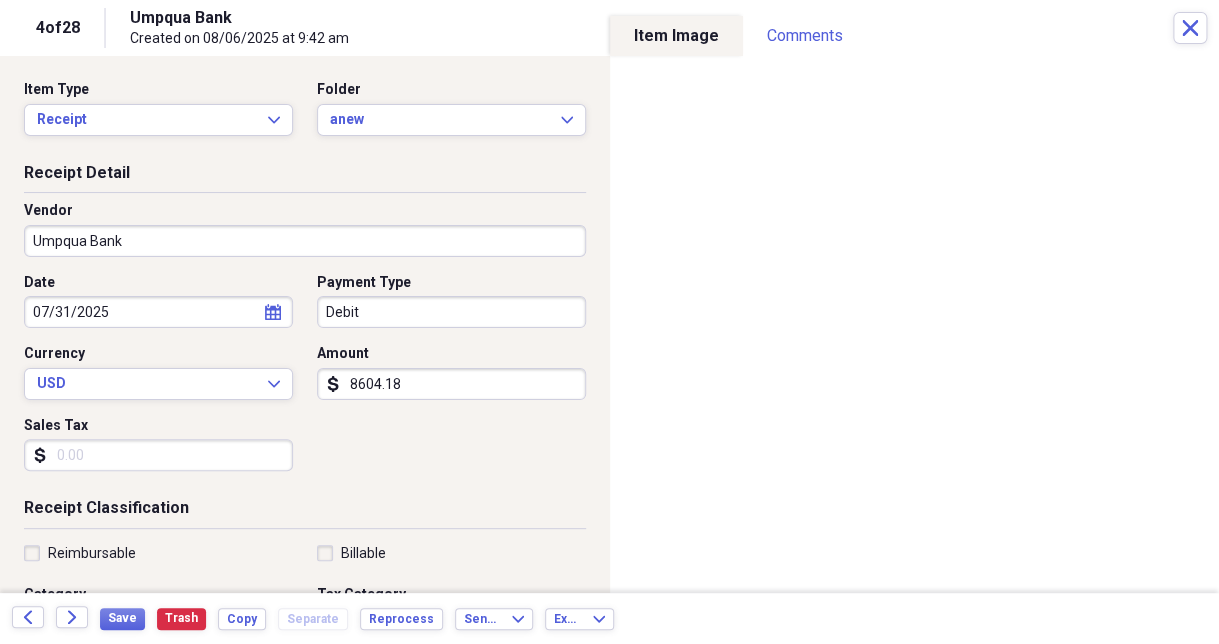 click on "8604.18" at bounding box center [451, 384] 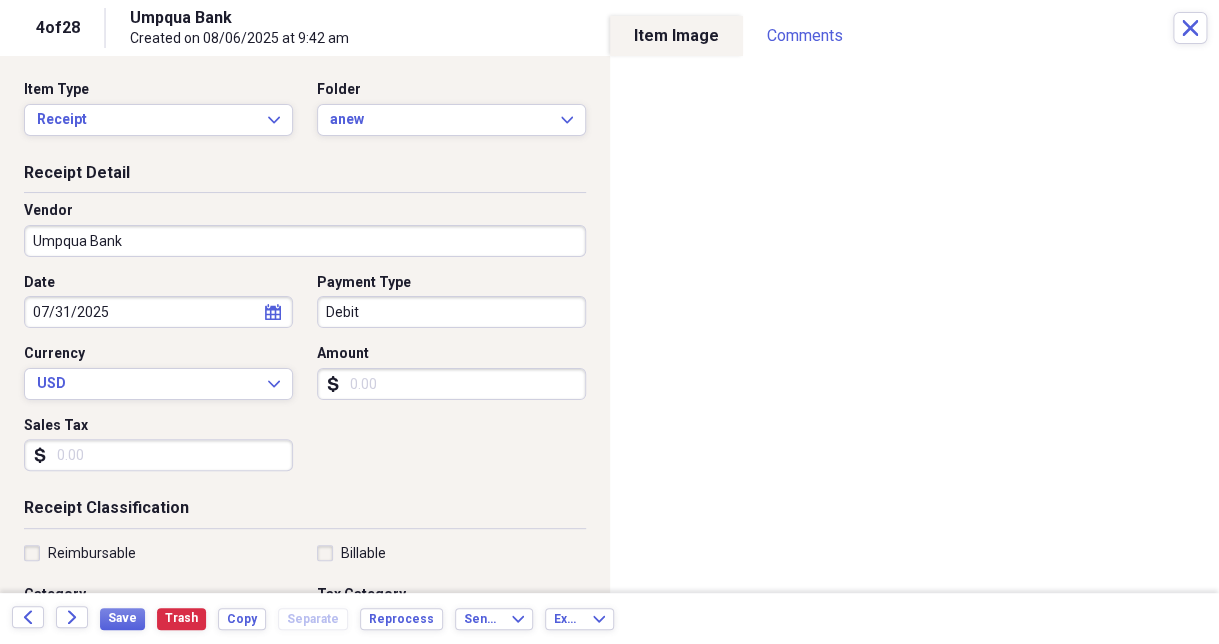 type 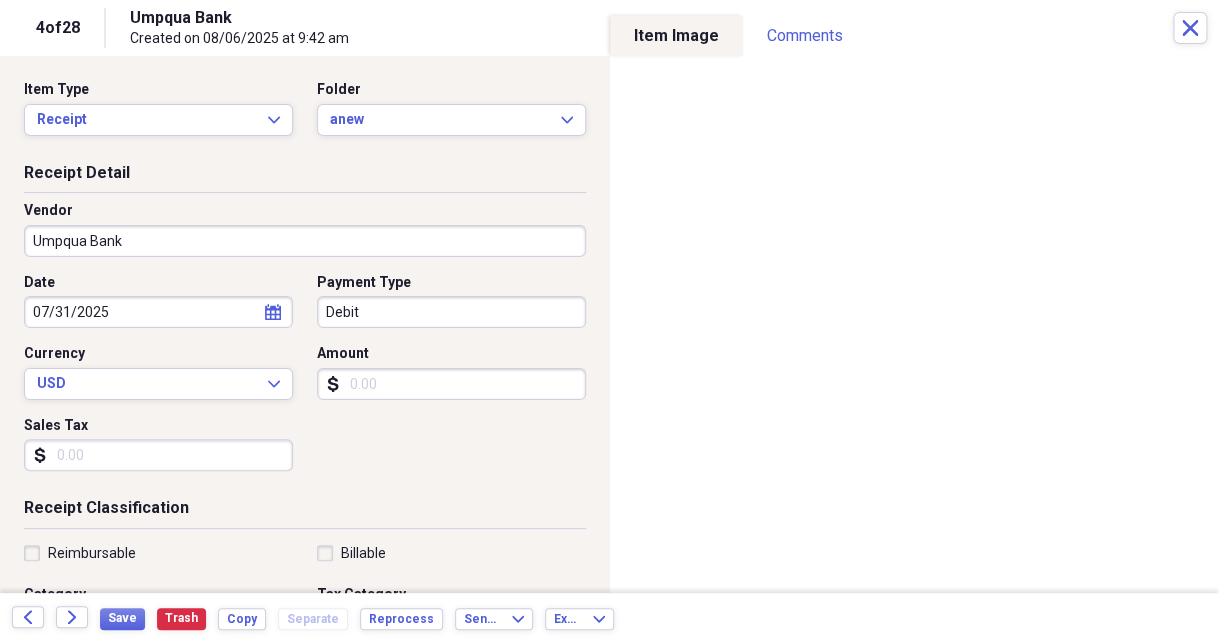 click on "Debit" at bounding box center (451, 312) 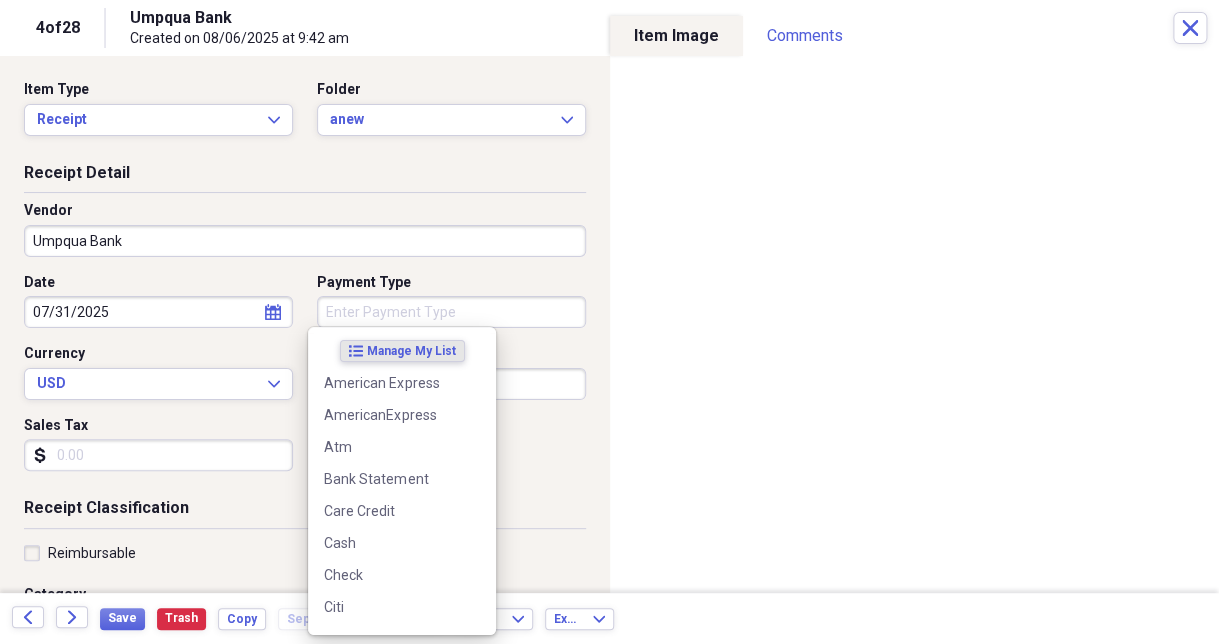 type 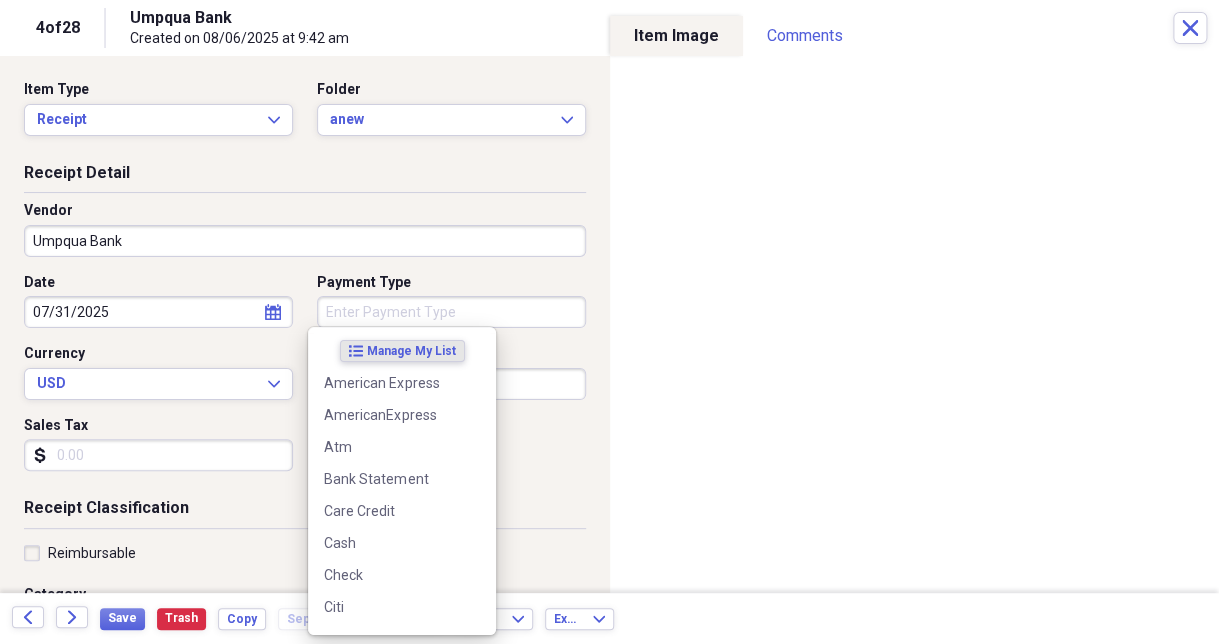 click on "Date [DATE] calendar Calendar Payment Type Currency USD Expand Amount dollar-sign Sales Tax dollar-sign" at bounding box center (305, 380) 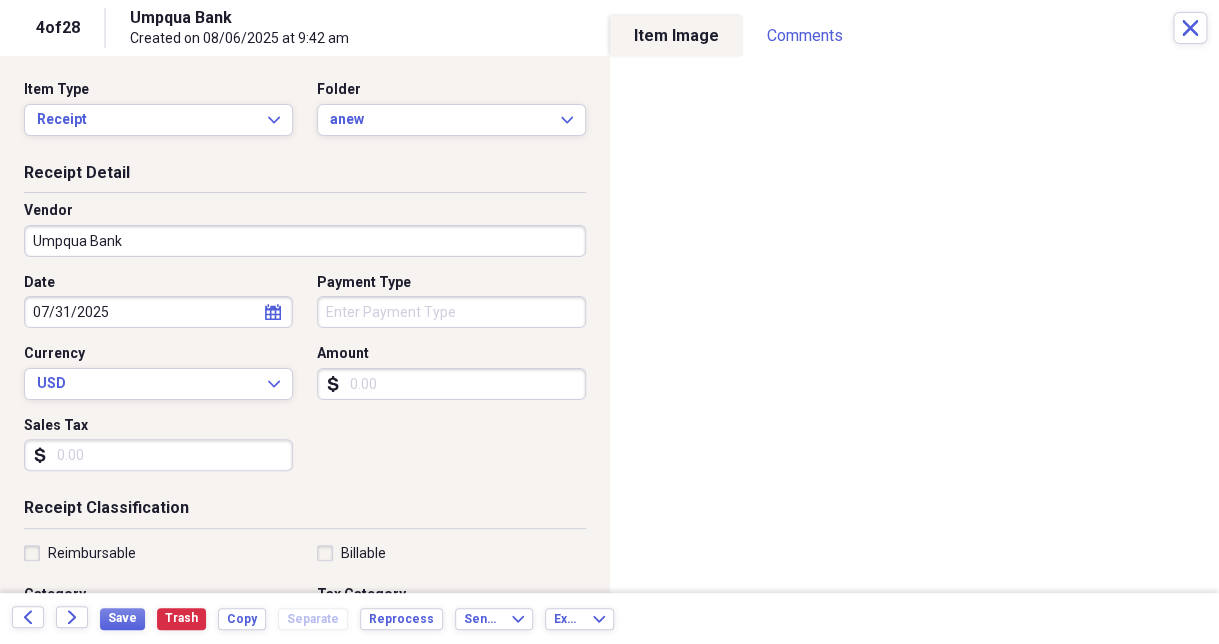 drag, startPoint x: 508, startPoint y: 486, endPoint x: 451, endPoint y: 472, distance: 58.694122 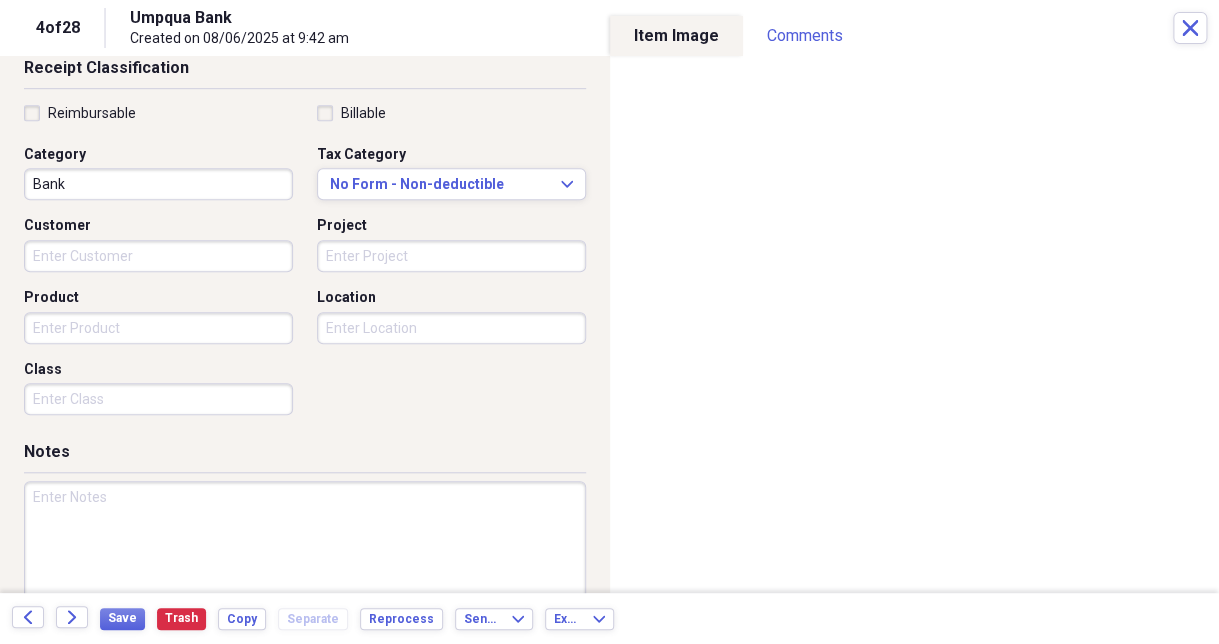 scroll, scrollTop: 462, scrollLeft: 0, axis: vertical 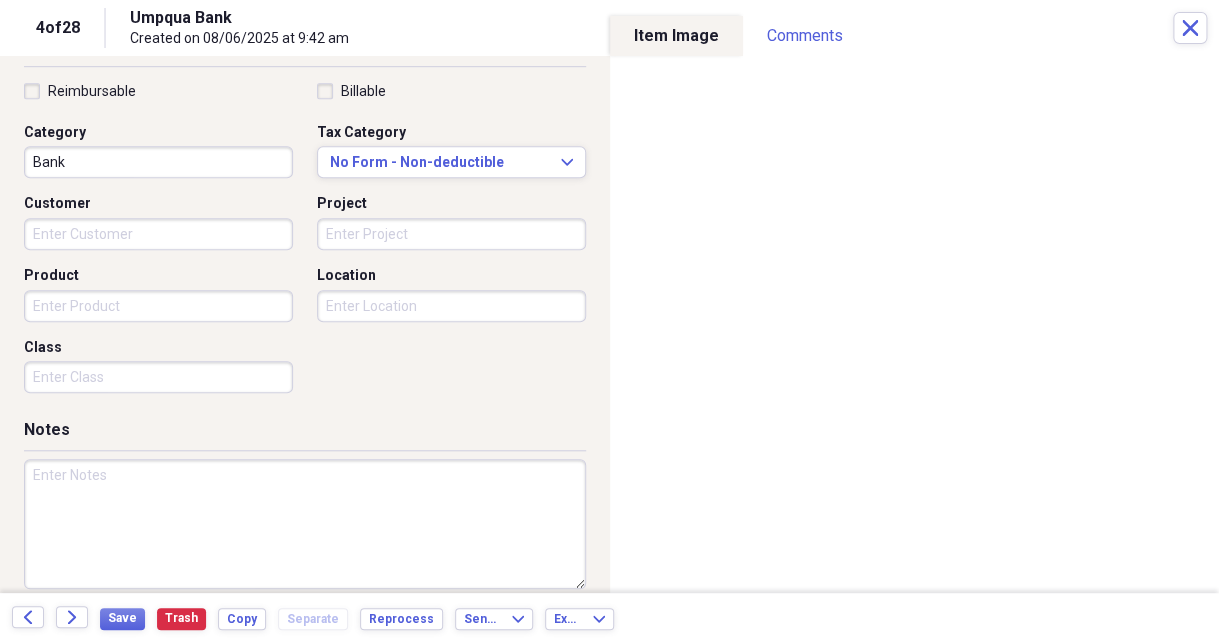 click at bounding box center [305, 524] 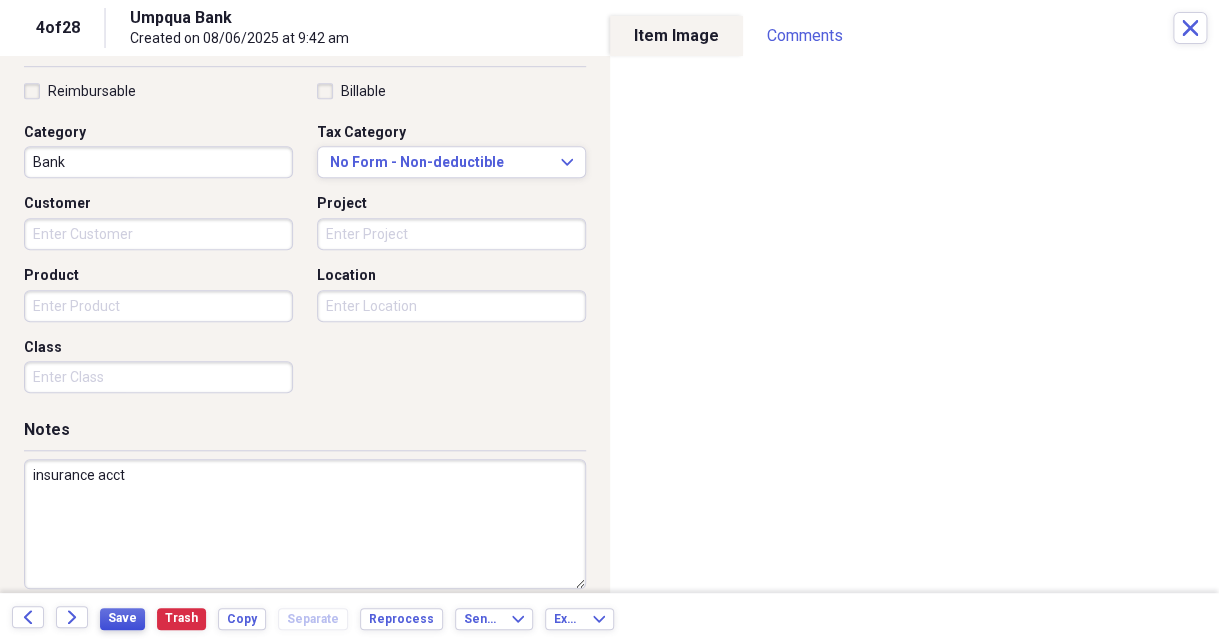 type on "insurance acct" 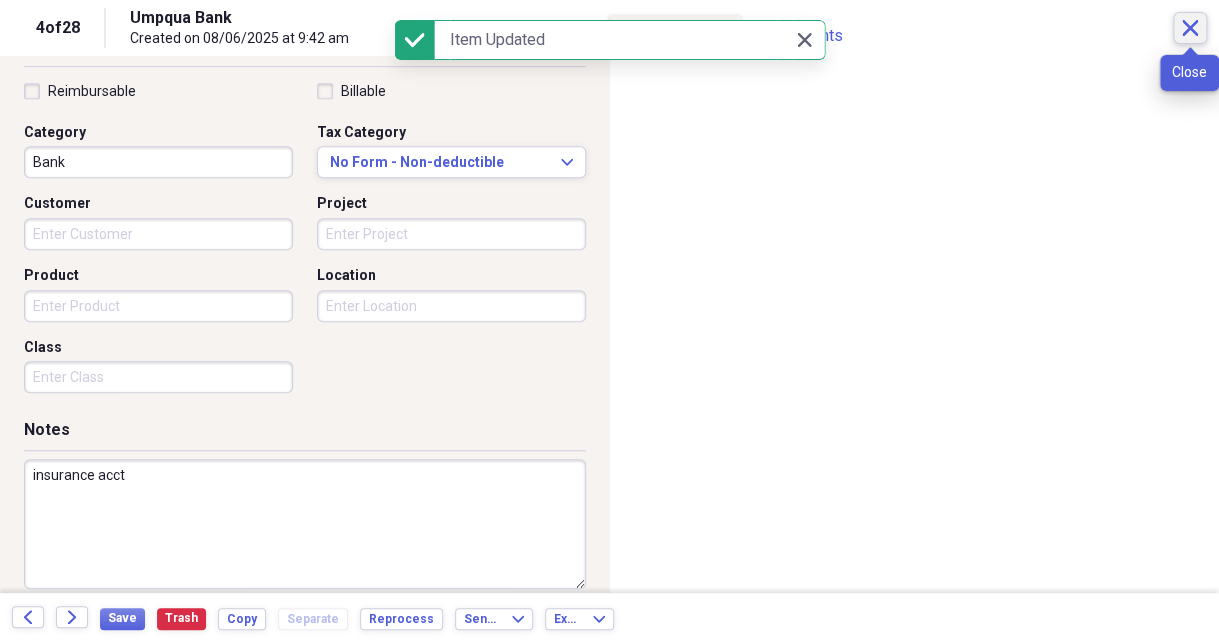 click on "Close" at bounding box center (1190, 28) 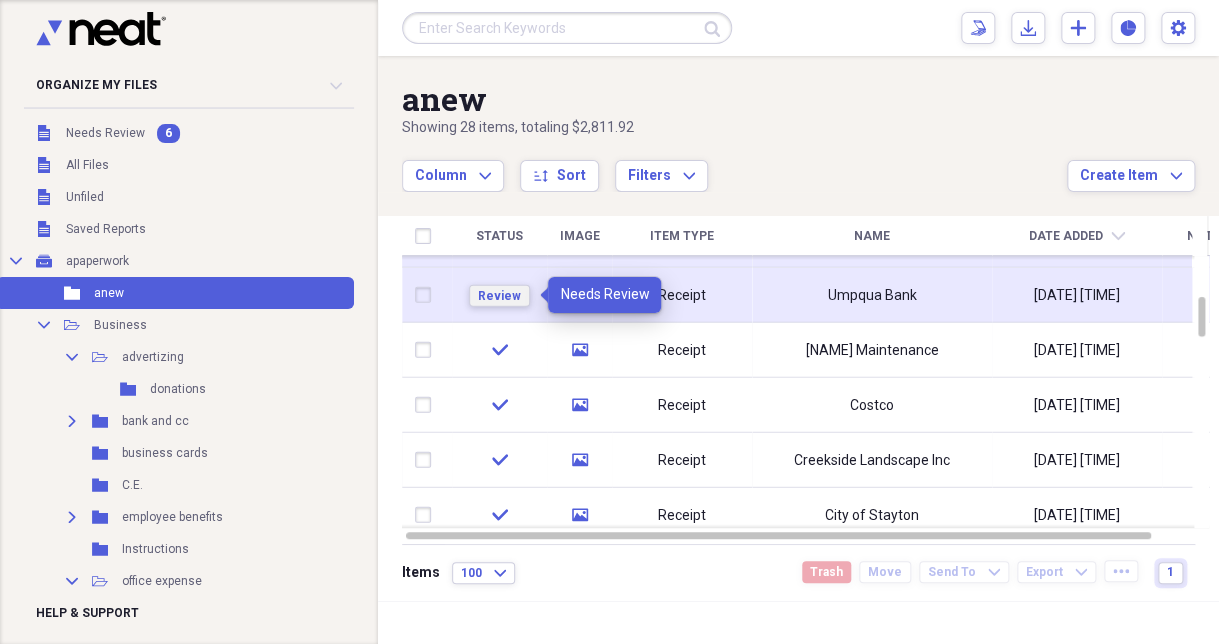 click on "Review" at bounding box center (499, 295) 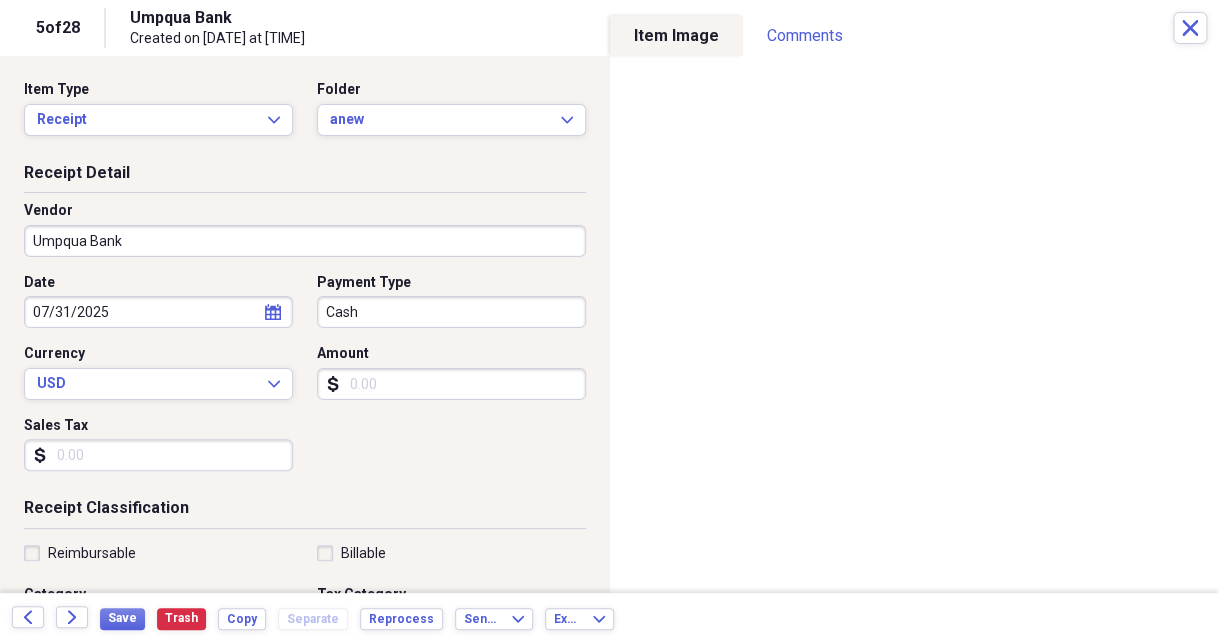 click on "Payment Type" at bounding box center (451, 283) 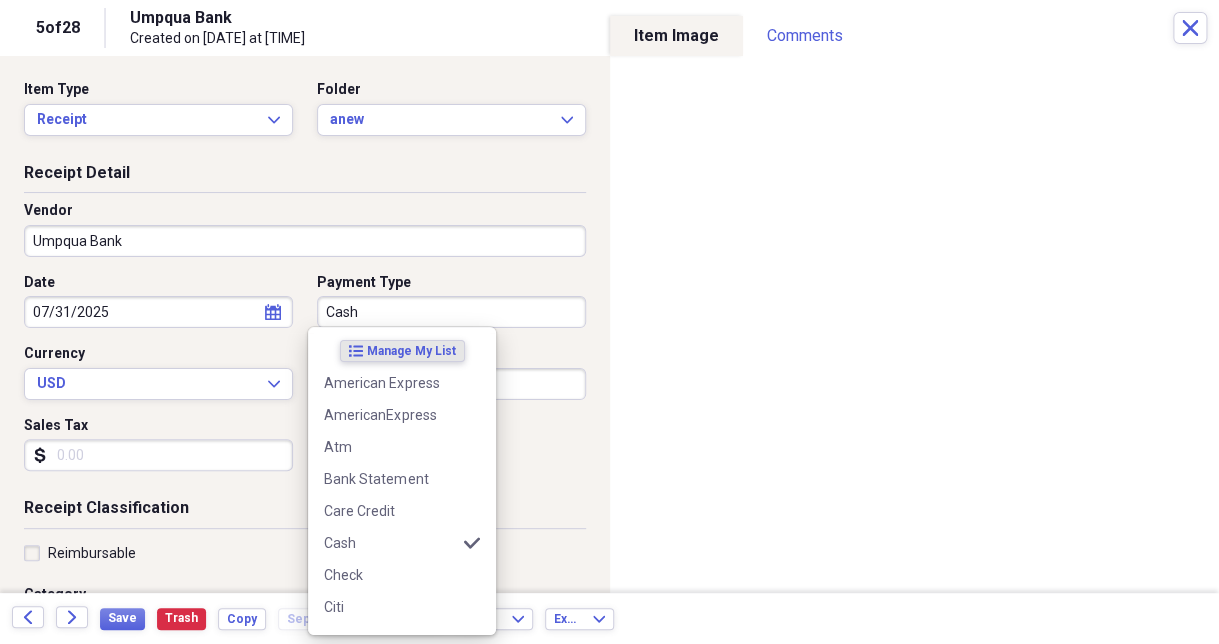 click on "Cash" at bounding box center (451, 312) 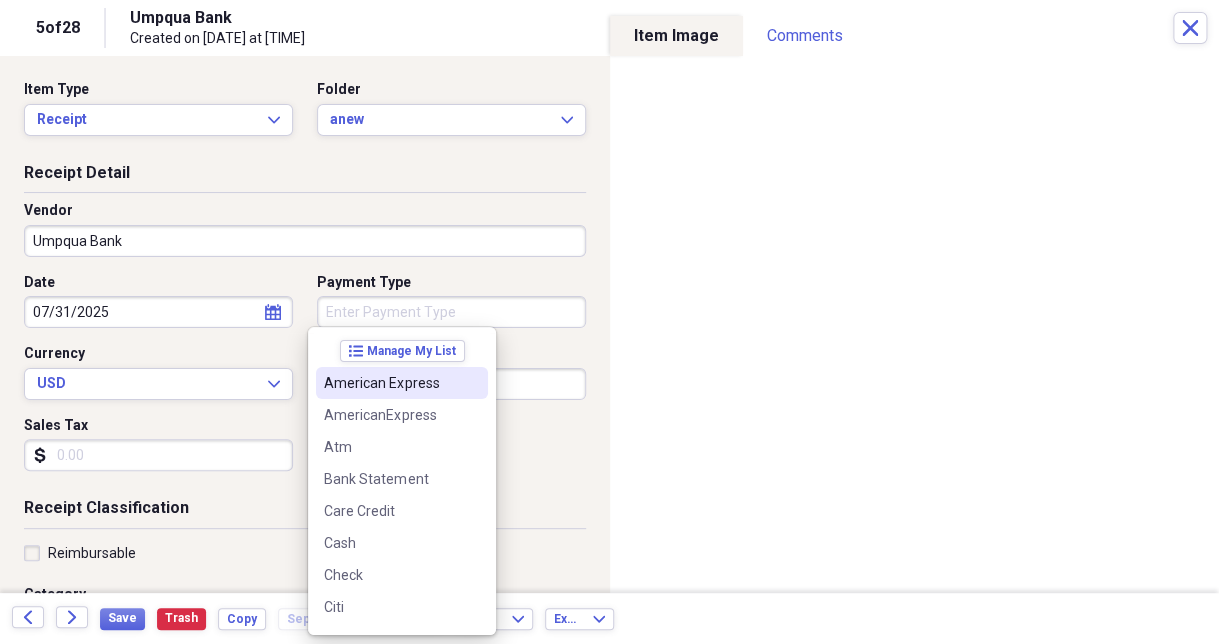 type 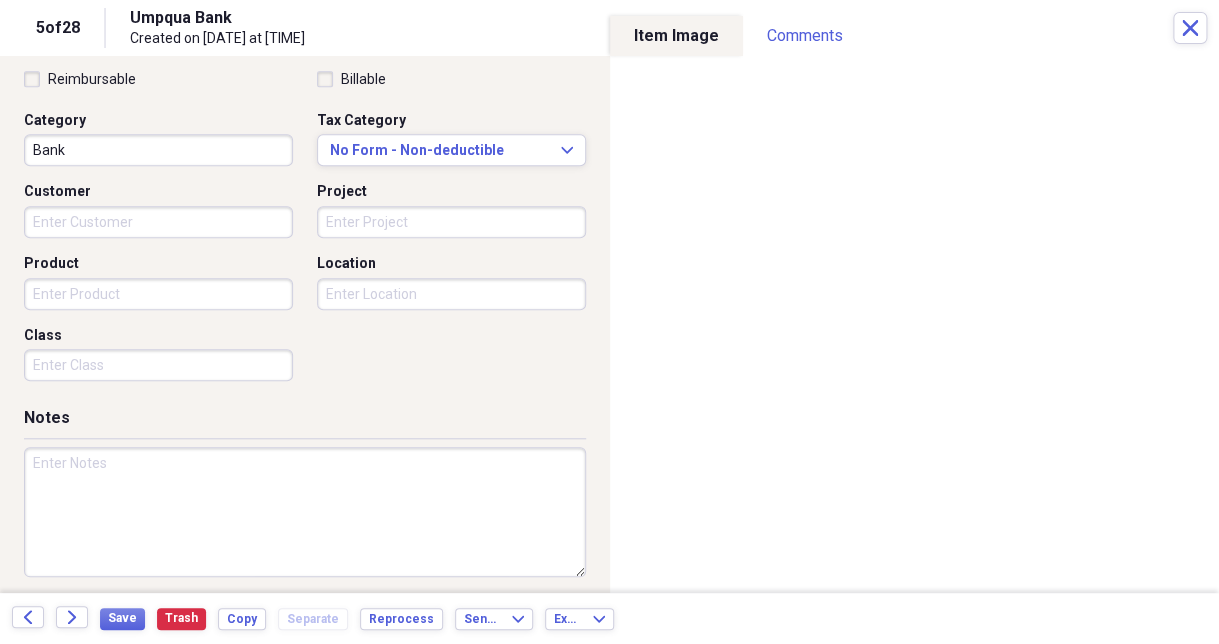 scroll, scrollTop: 474, scrollLeft: 0, axis: vertical 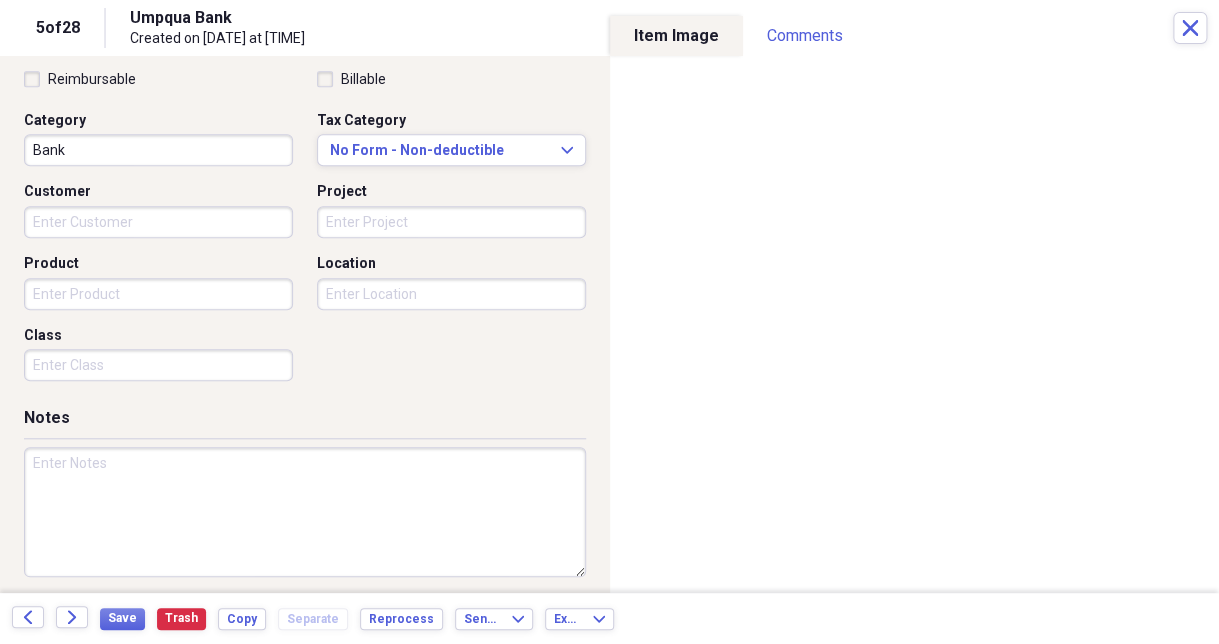 click at bounding box center [305, 512] 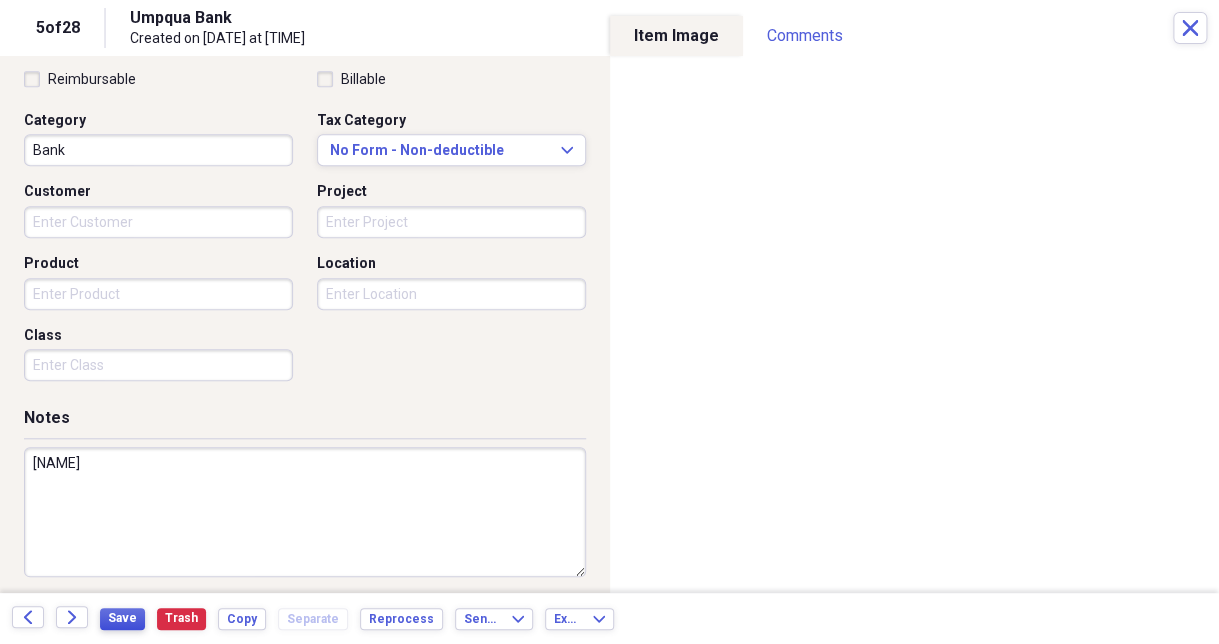 type on "[NAME]" 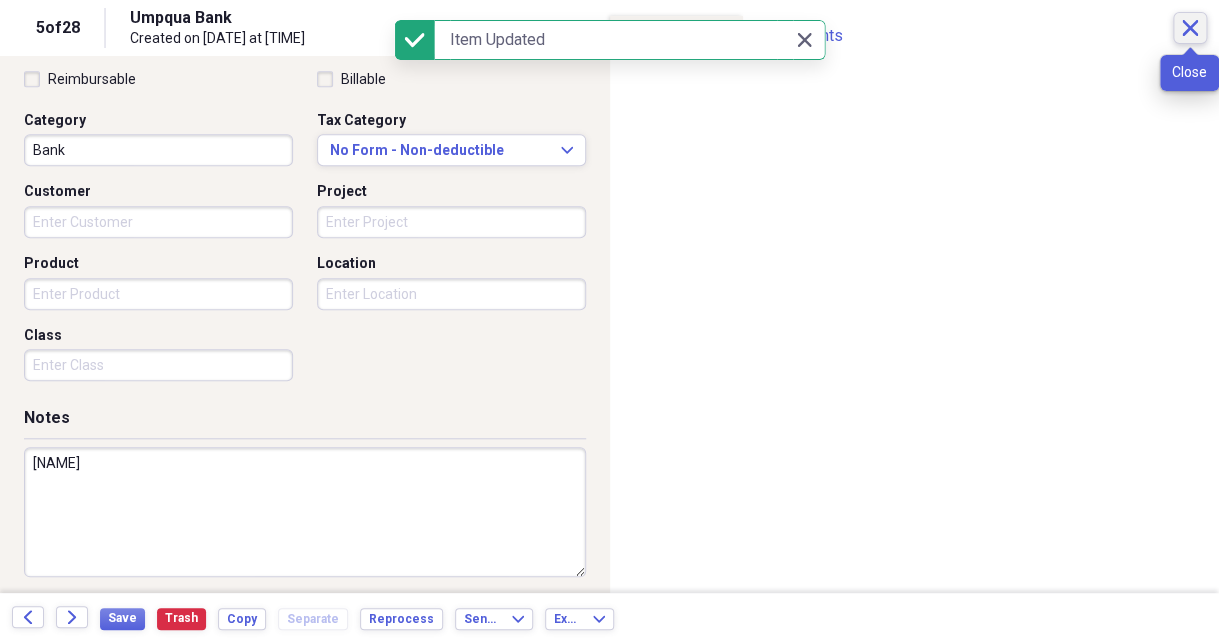 click on "Close" 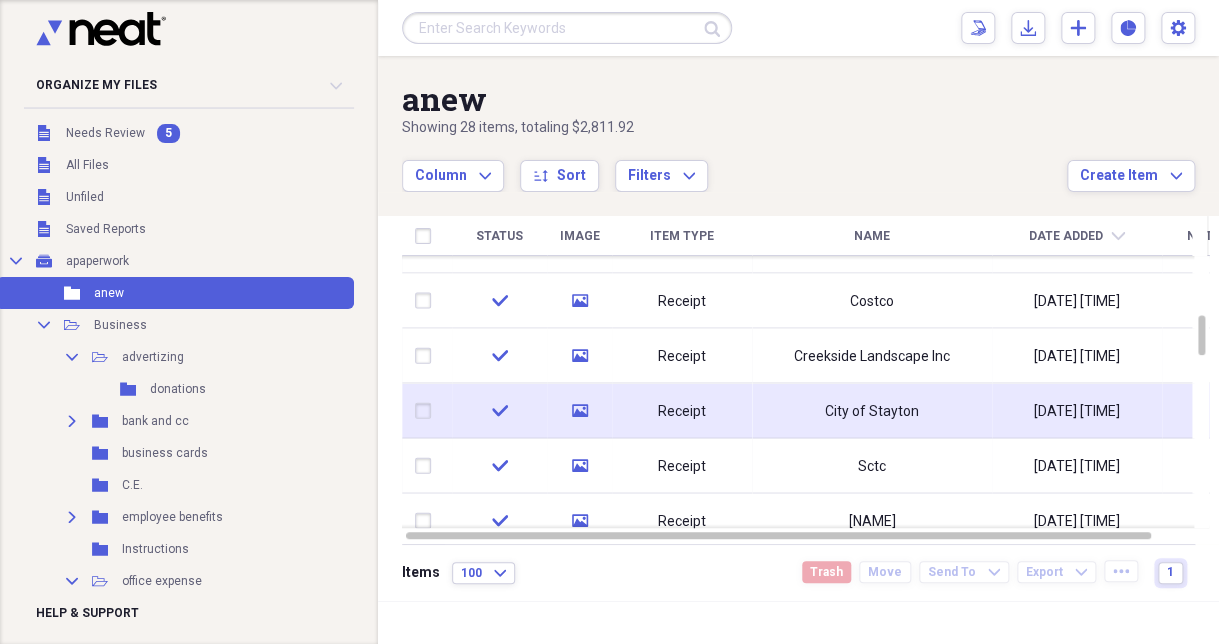 click at bounding box center [427, 410] 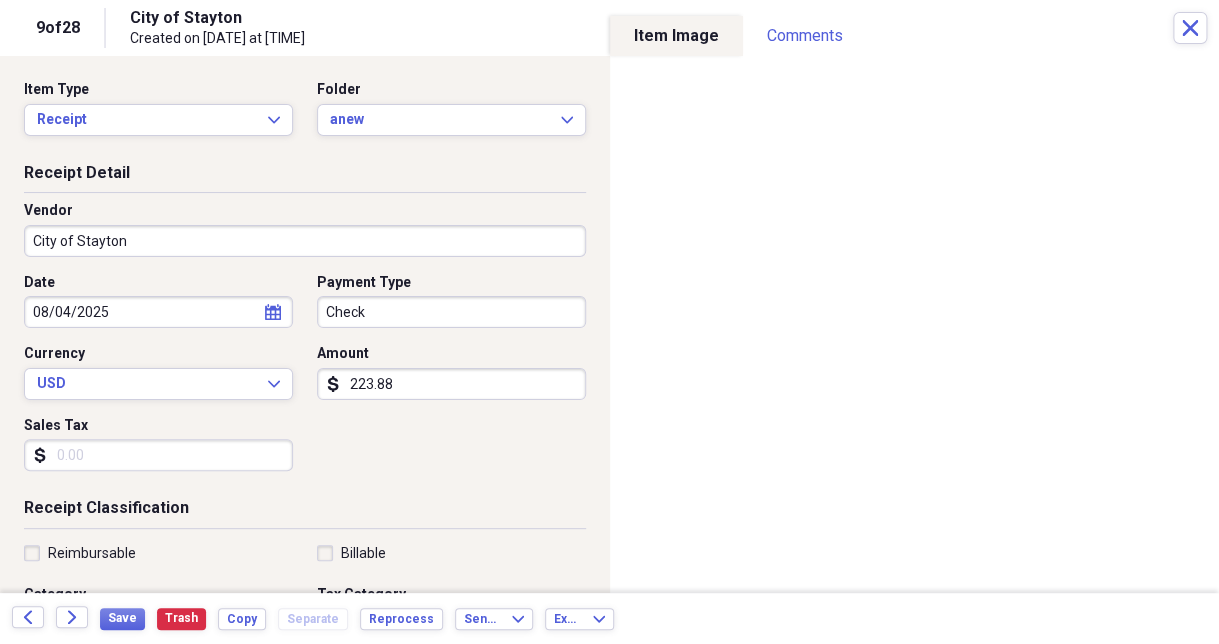 click on "223.88" at bounding box center (451, 384) 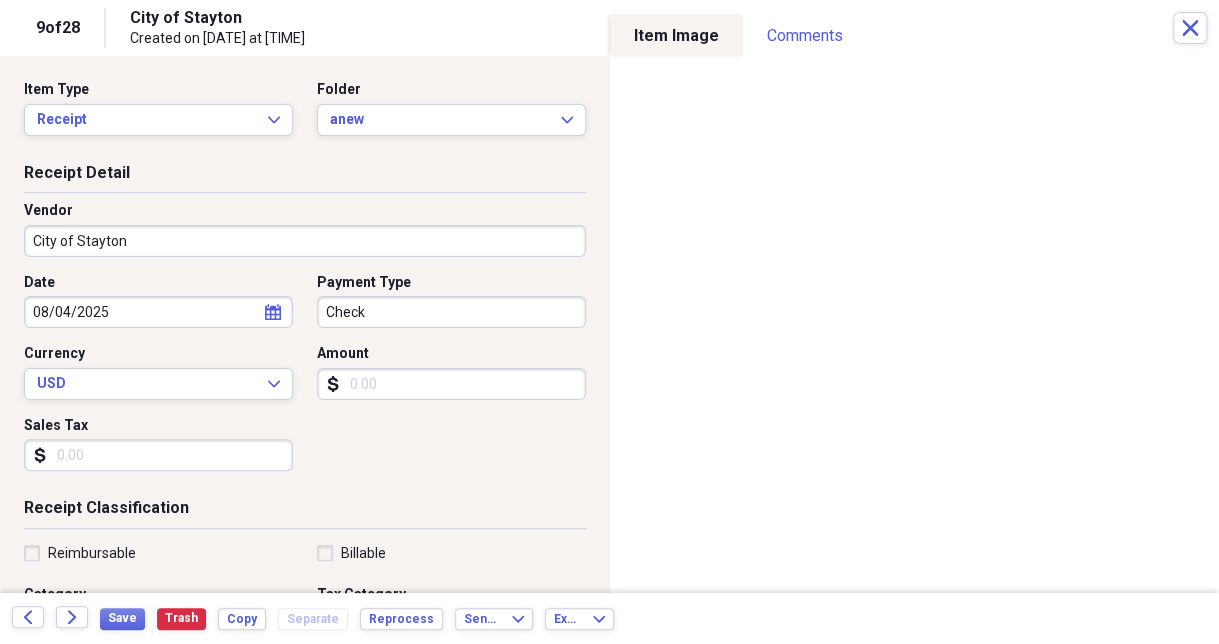 type 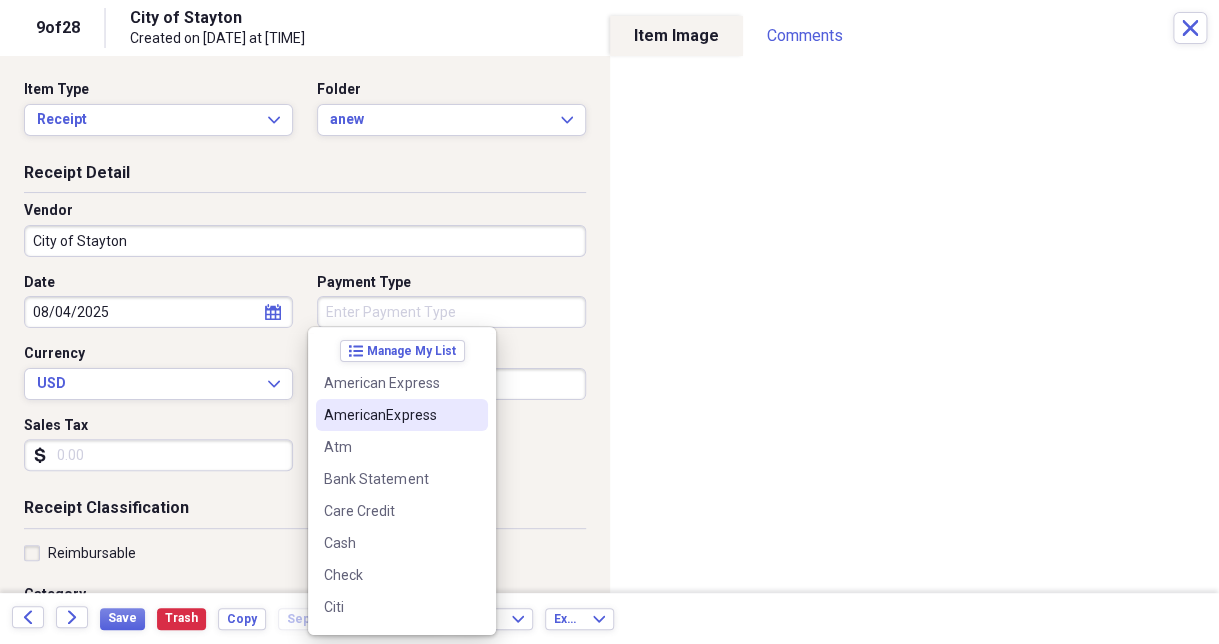 type 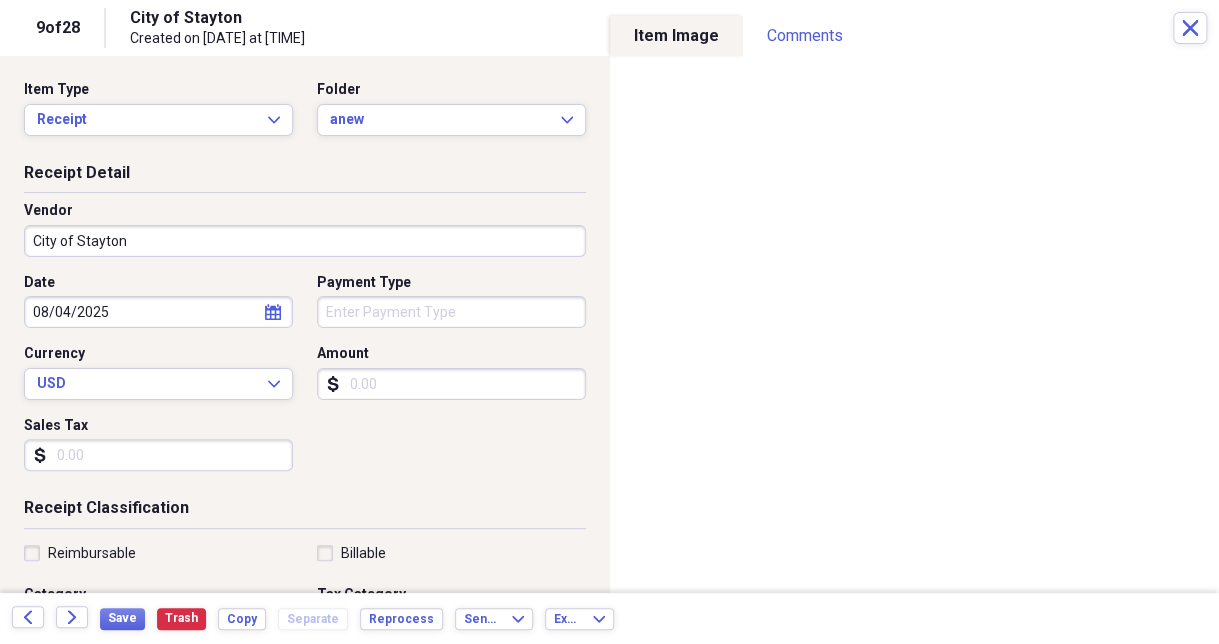 click on "Date [DATE] calendar Calendar Payment Type Currency USD Expand Amount dollar-sign Sales Tax dollar-sign" at bounding box center [305, 380] 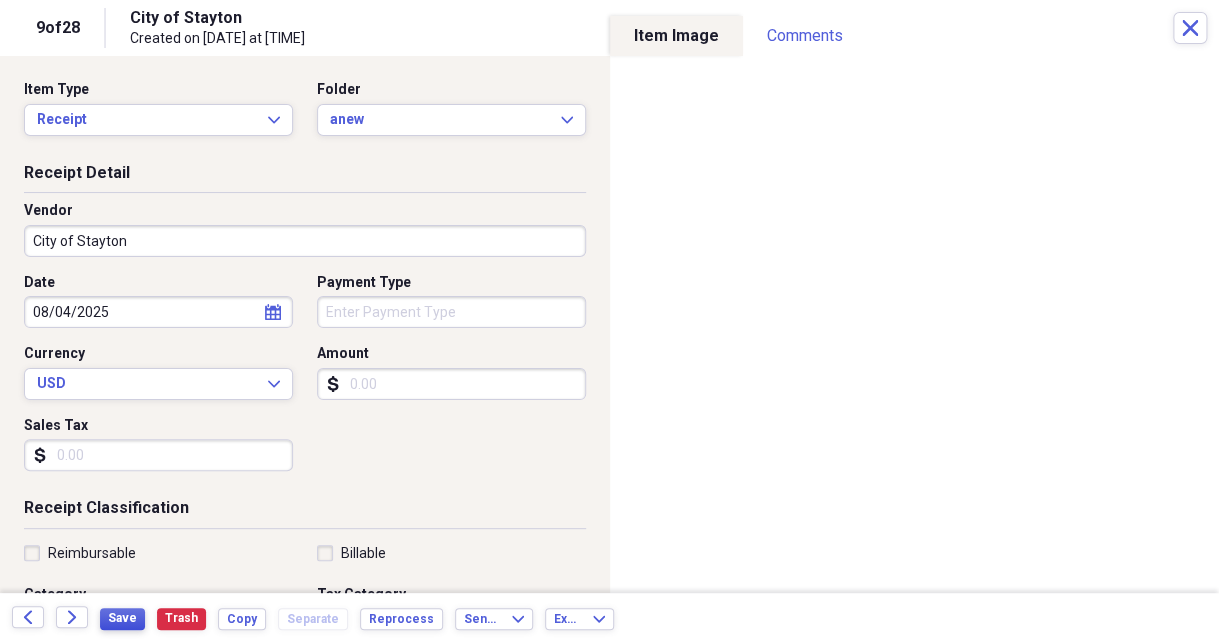 click on "Save" at bounding box center (122, 618) 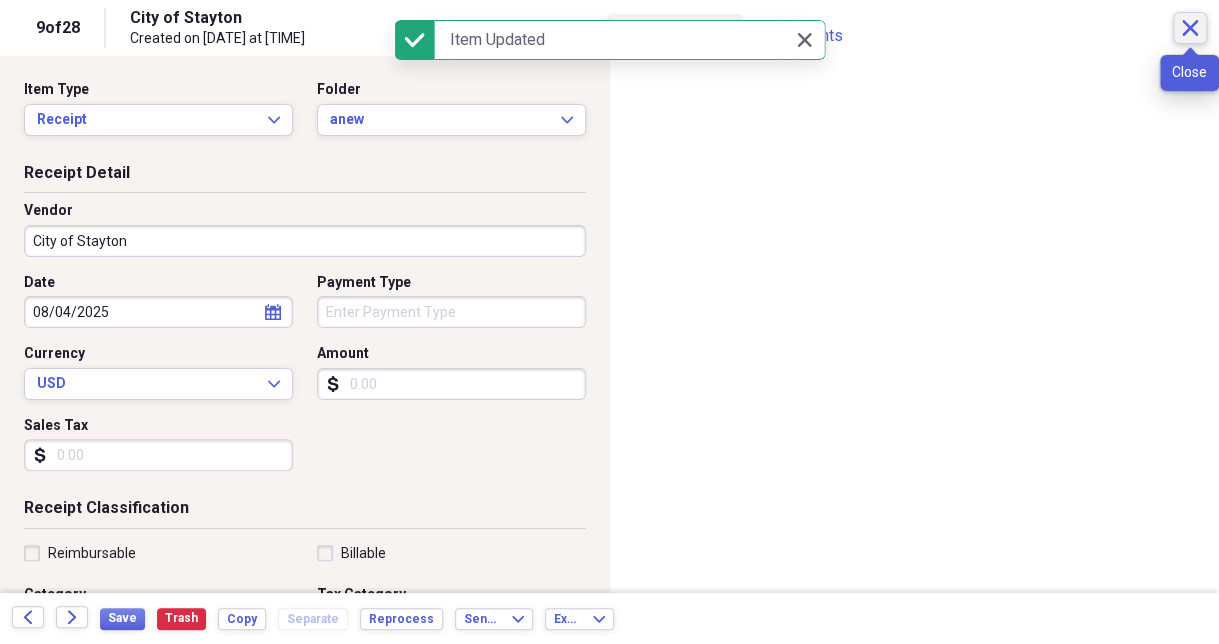 click on "Close" 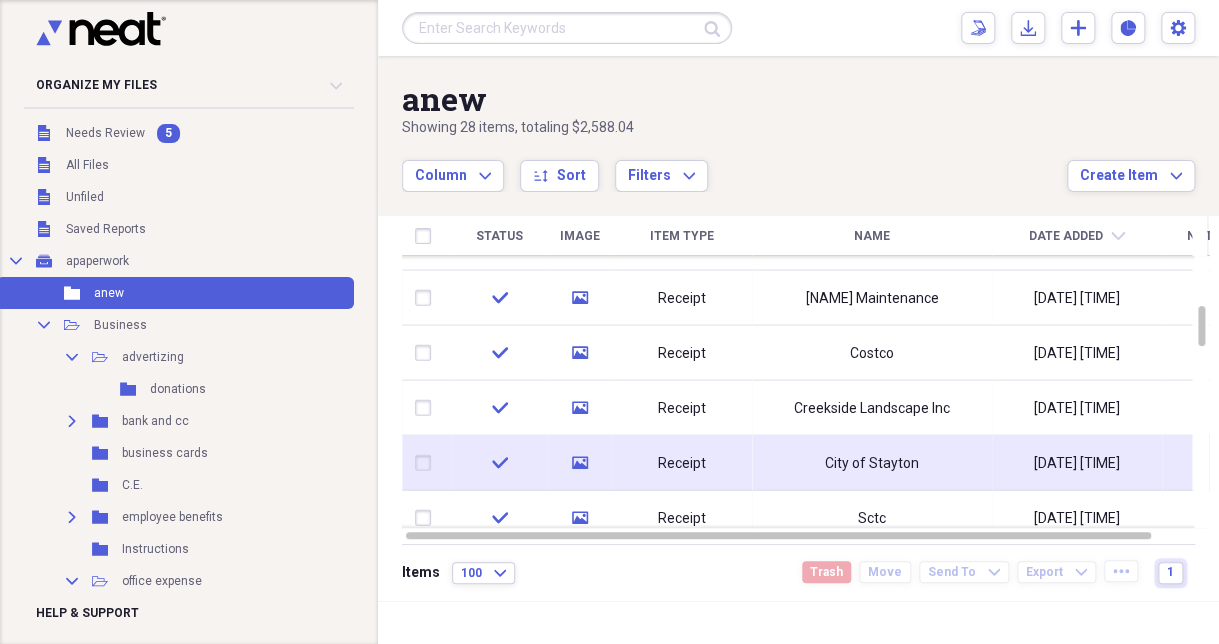 click on "check" at bounding box center (499, 463) 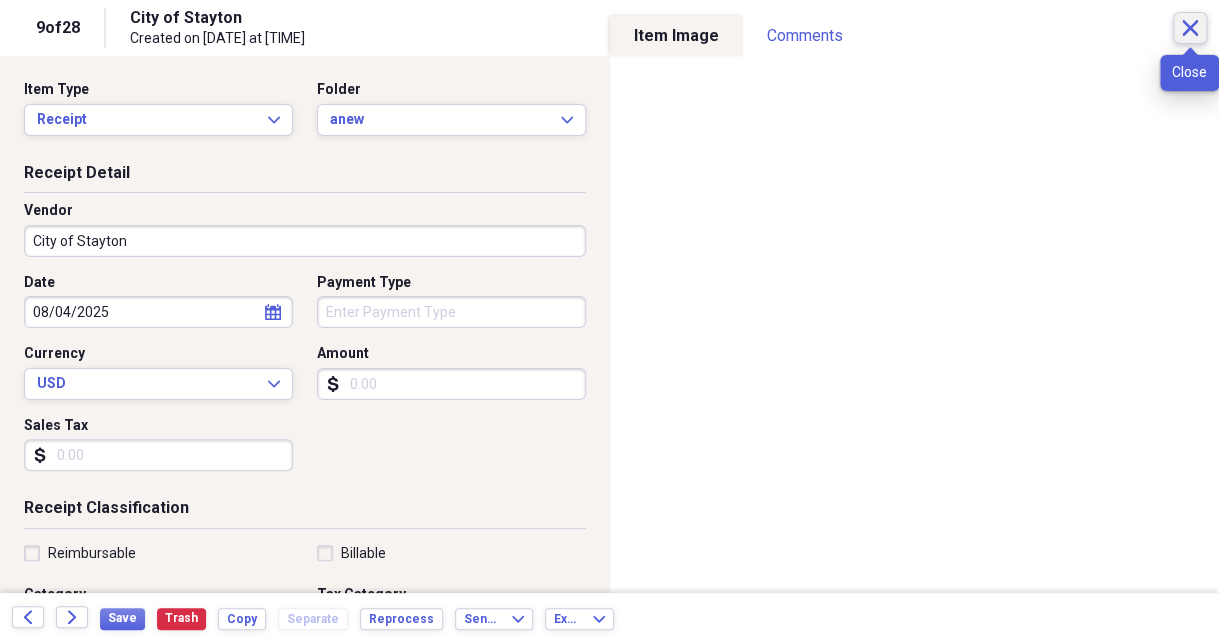 click 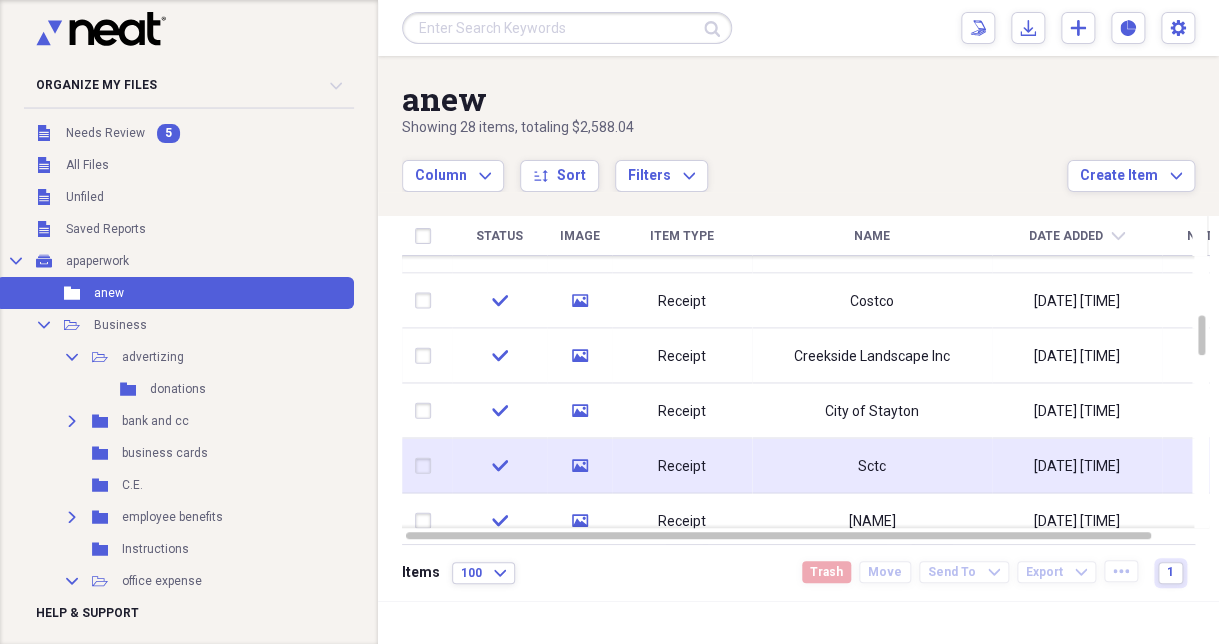 click on "Receipt" at bounding box center [682, 465] 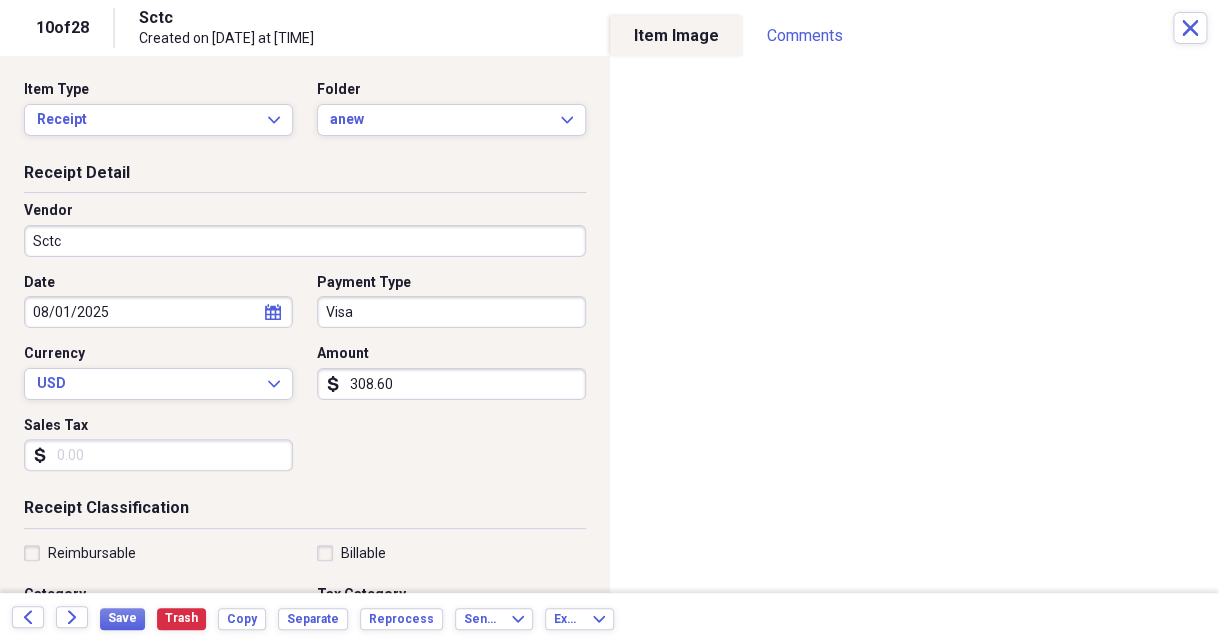 click on "308.60" at bounding box center (451, 384) 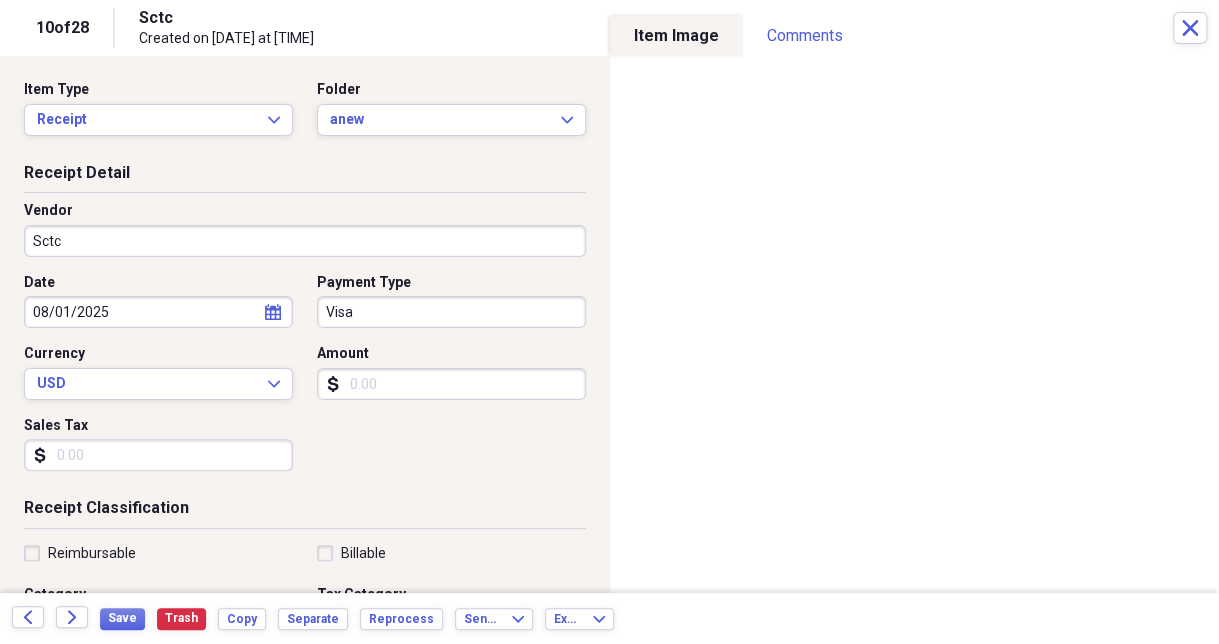 type 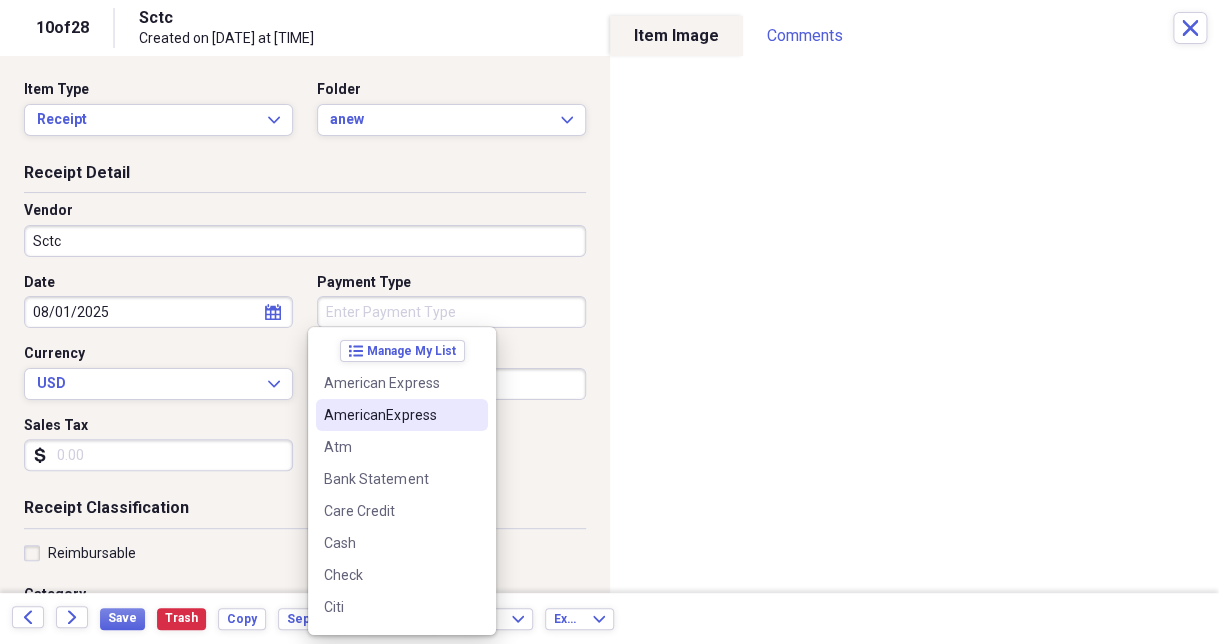 type 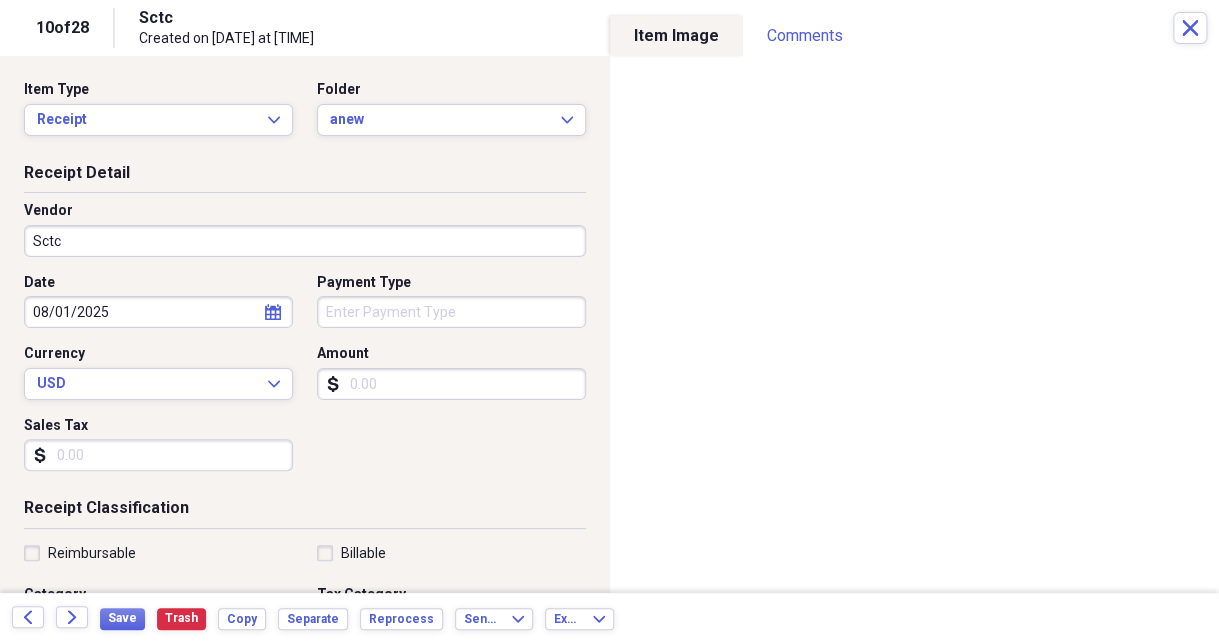 click on "Date 08/01/2025 calendar Calendar Payment Type Currency USD Expand Amount dollar-sign Sales Tax dollar-sign" at bounding box center [305, 380] 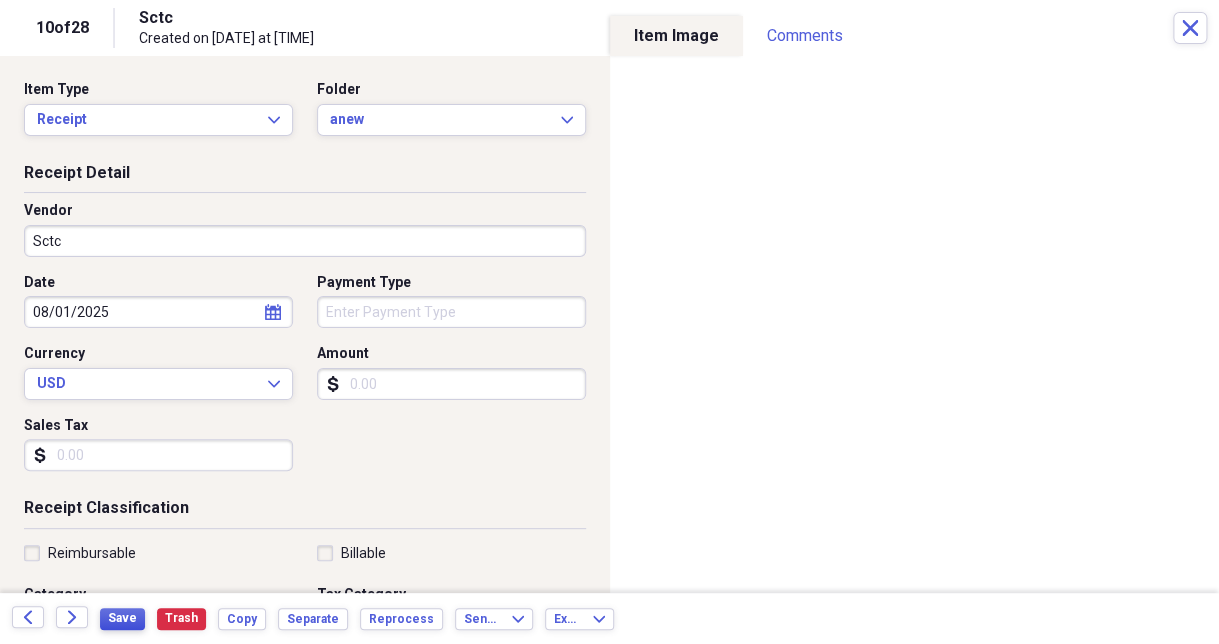 click on "Save" at bounding box center (122, 618) 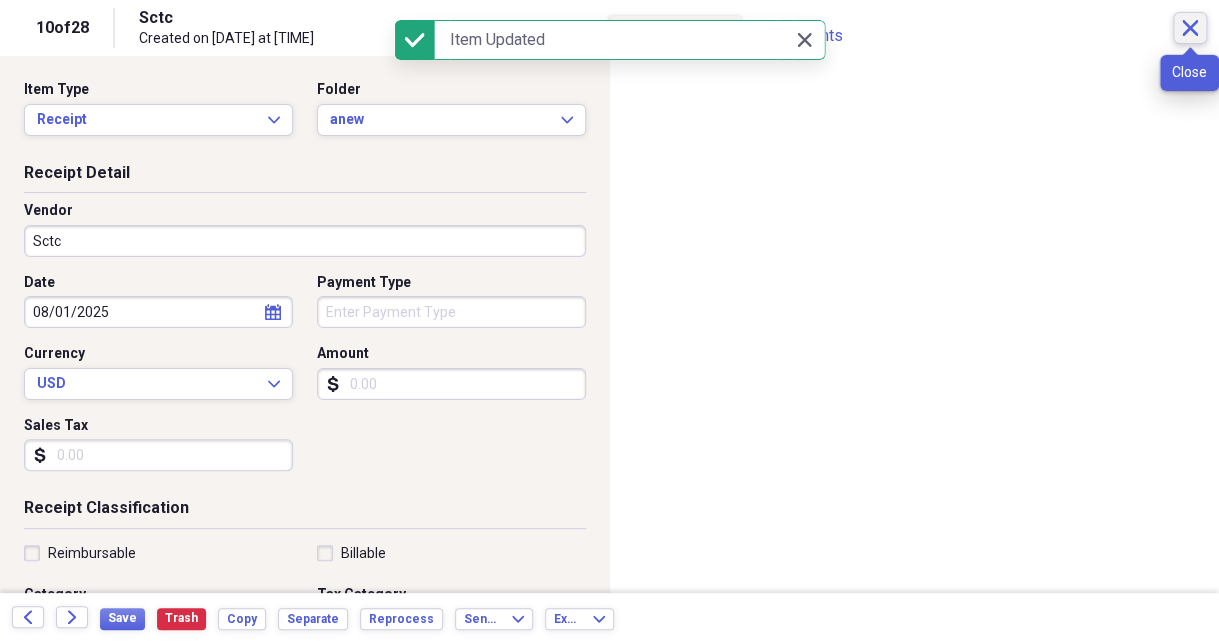 click on "Close" 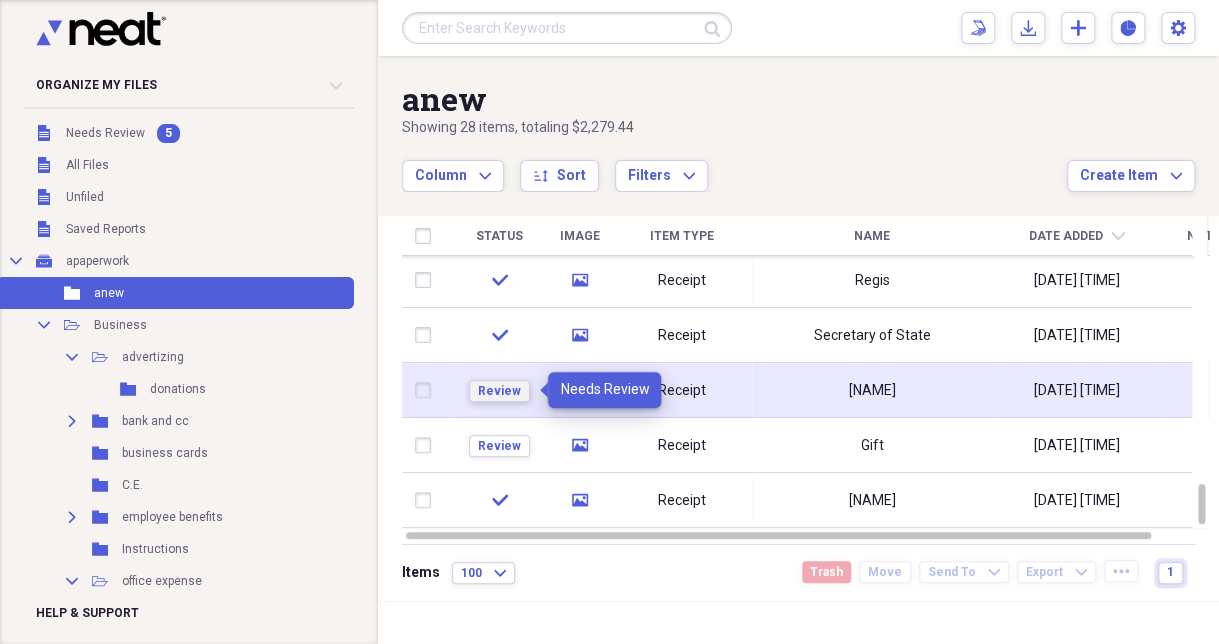 click on "Review" at bounding box center [499, 391] 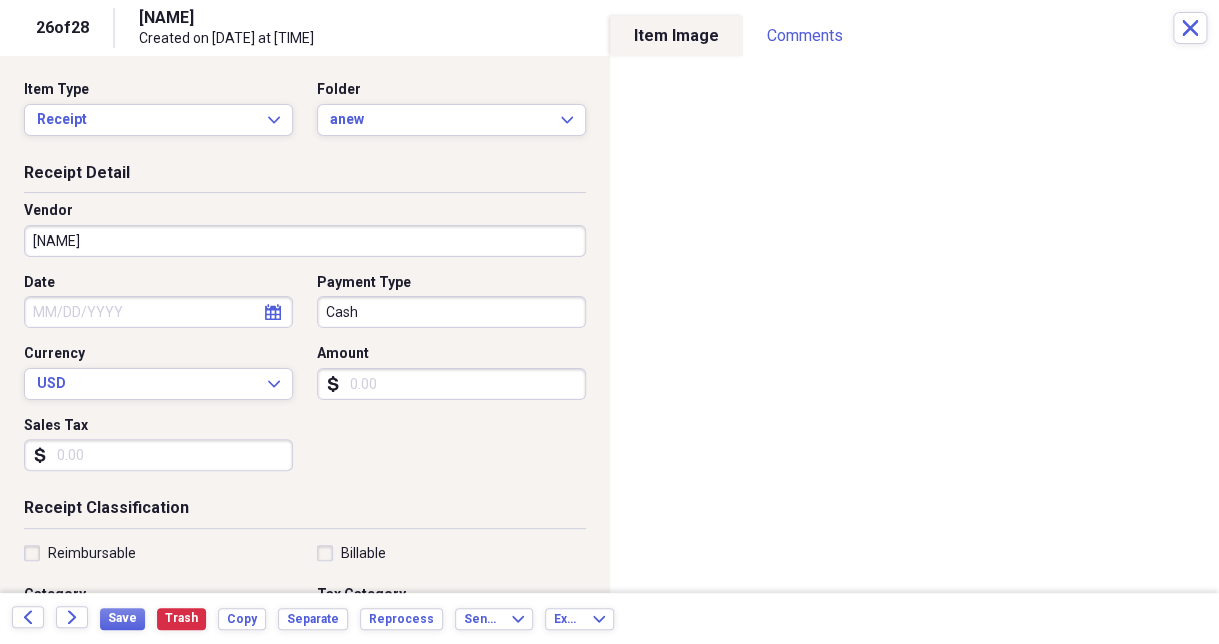click on "[NAME]" at bounding box center (305, 241) 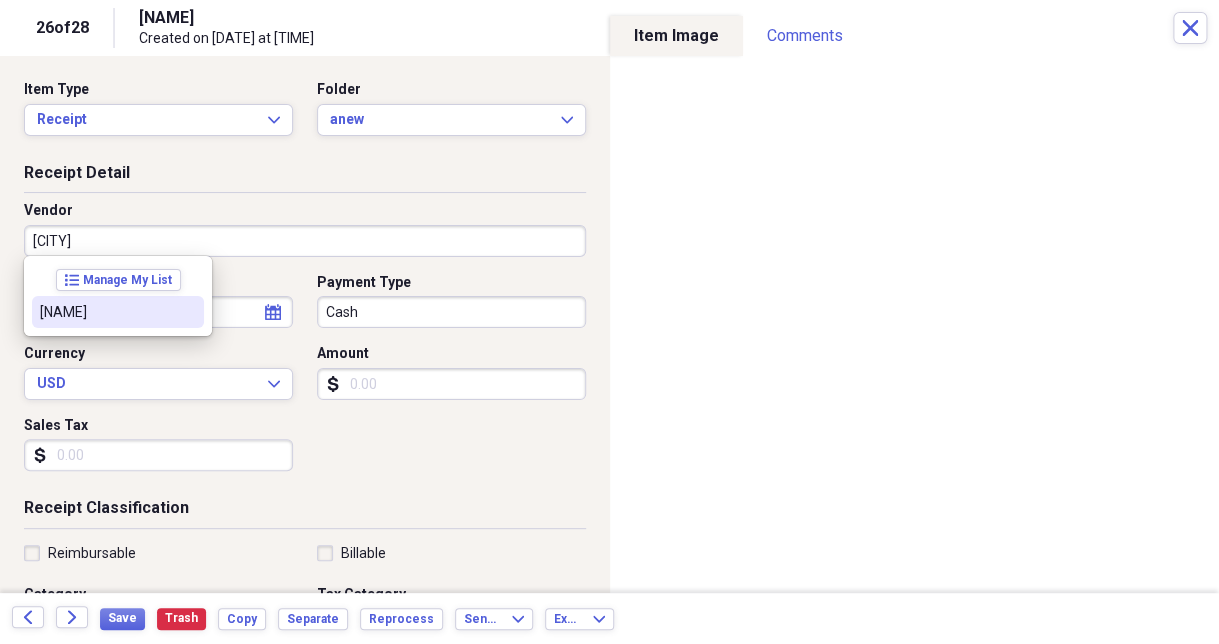 click on "[NAME]" at bounding box center (106, 312) 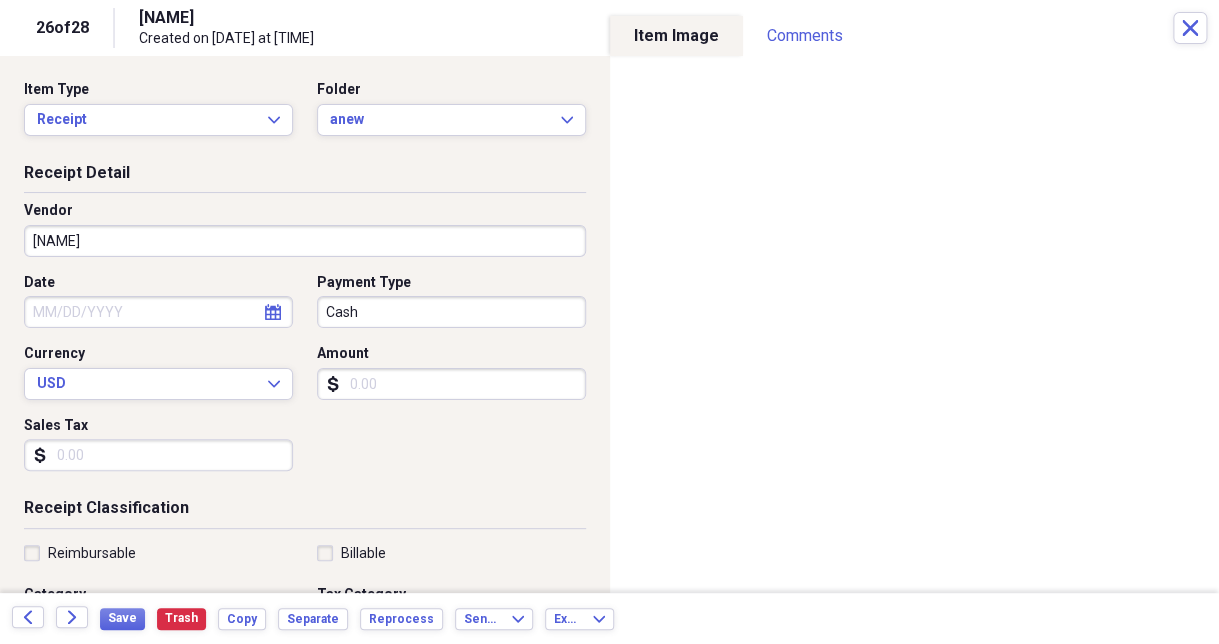 type on "Marketing" 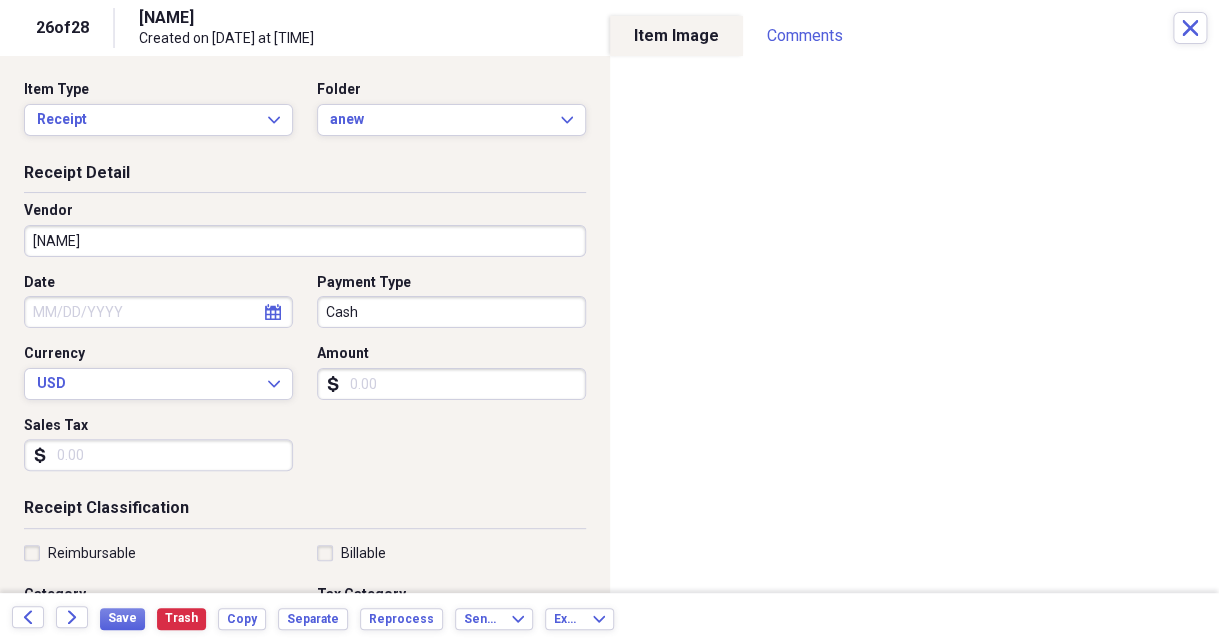 click 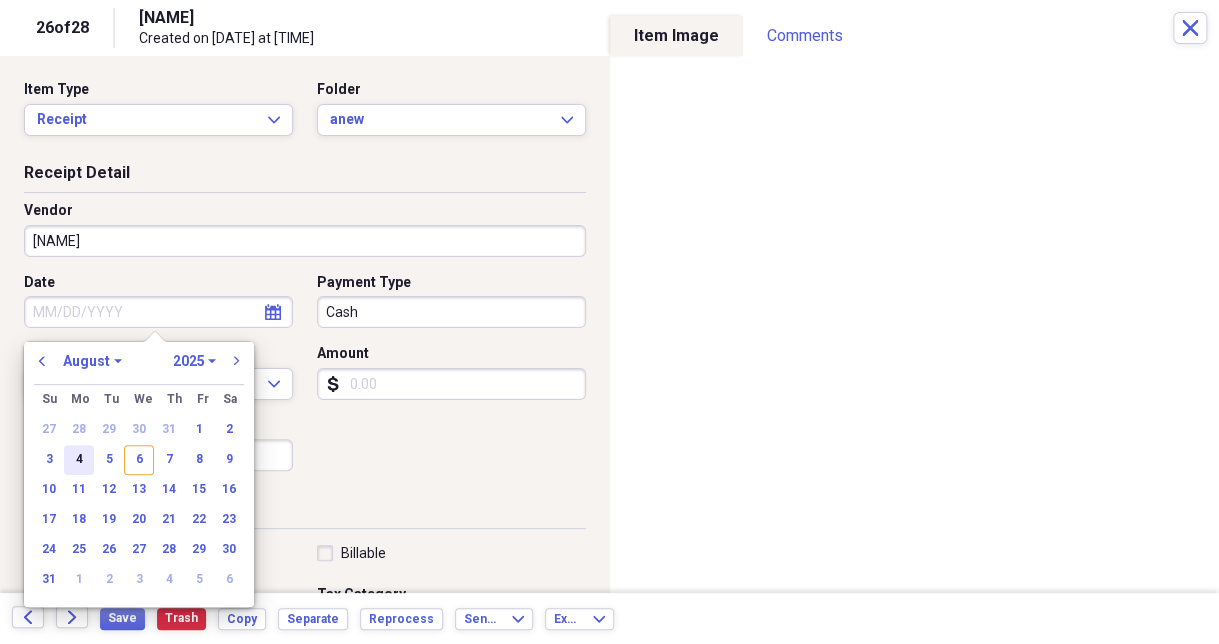 click on "4" at bounding box center [79, 460] 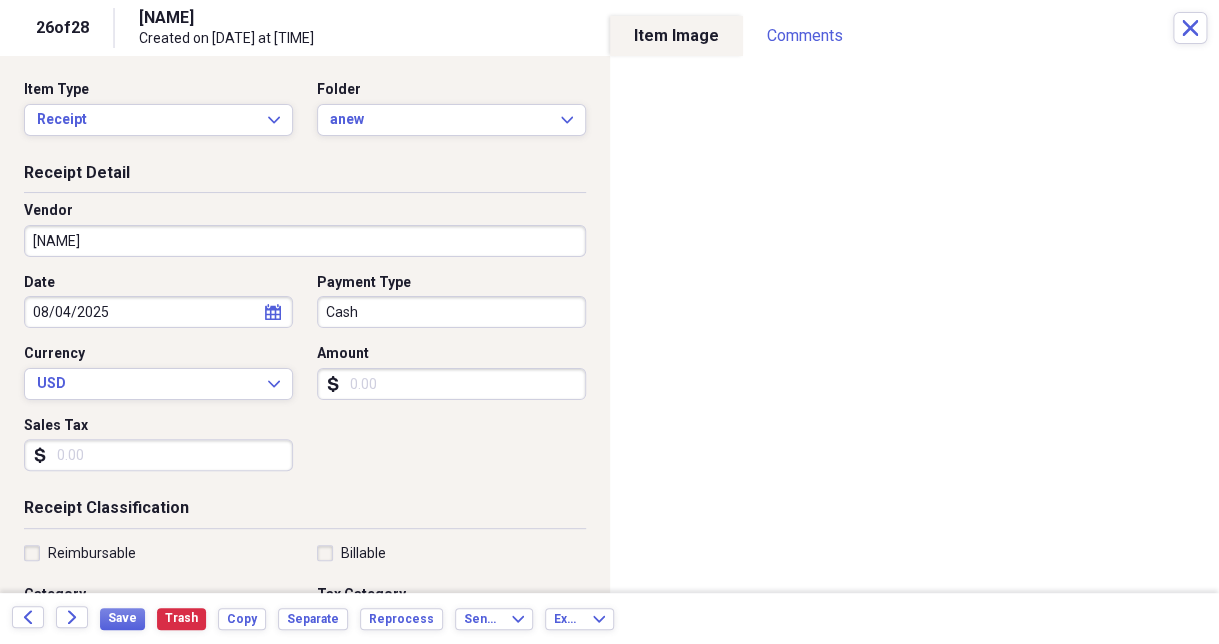 click on "Cash" at bounding box center (451, 312) 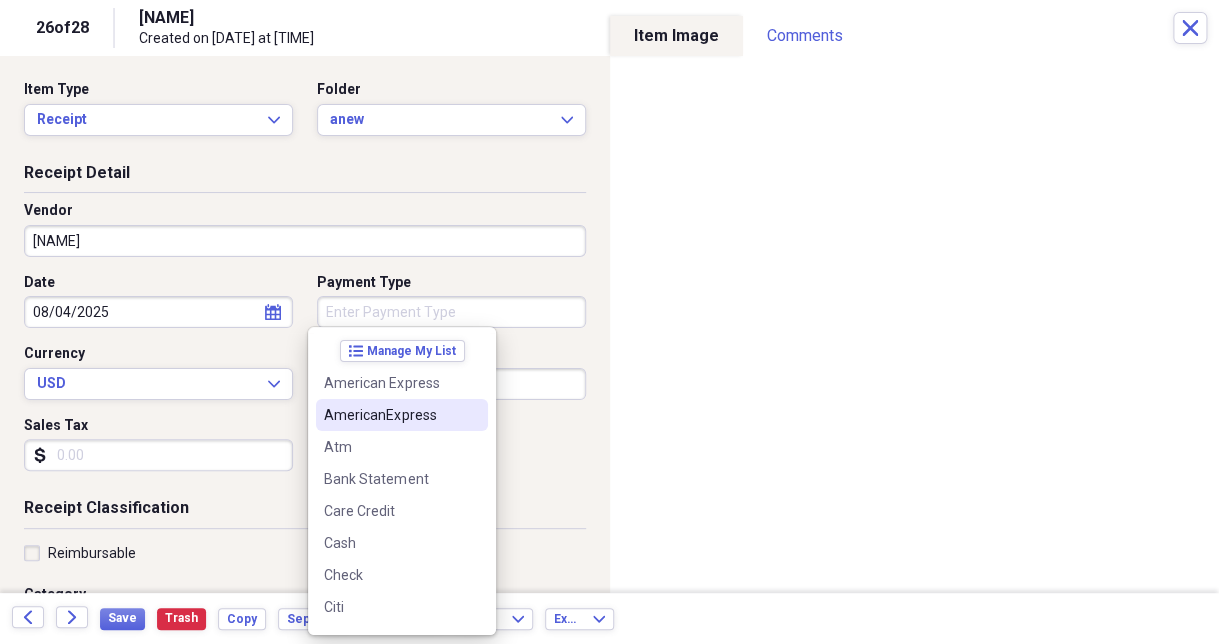 type 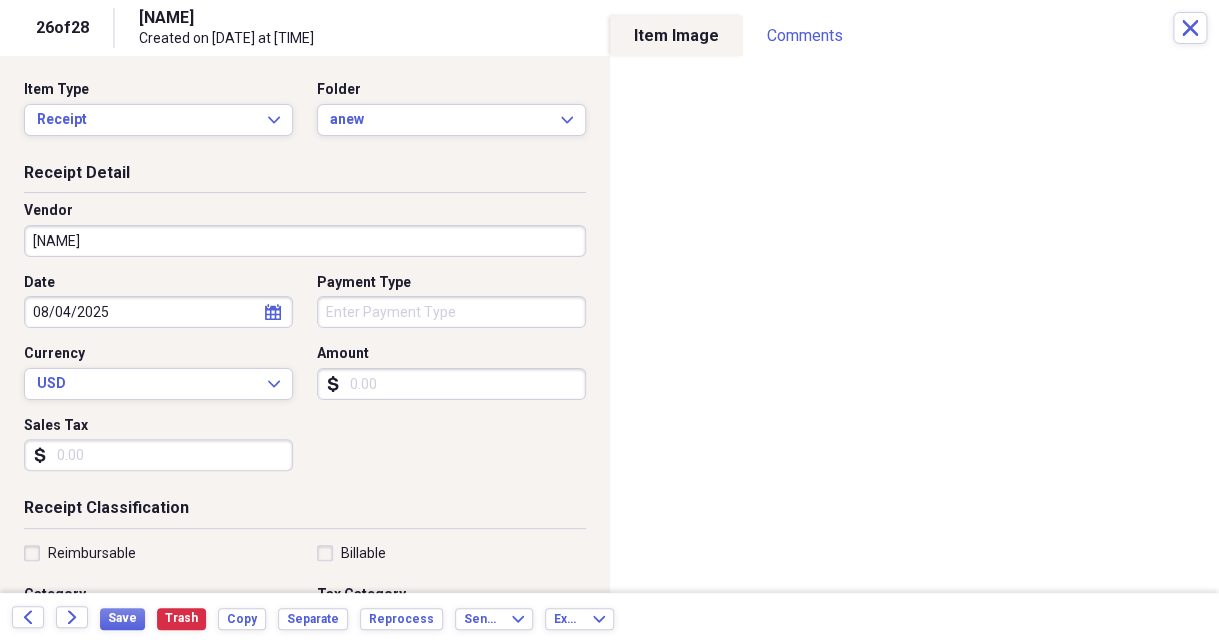 click on "Date [DATE] calendar Calendar Payment Type Currency USD Expand Amount dollar-sign Sales Tax dollar-sign" at bounding box center (305, 380) 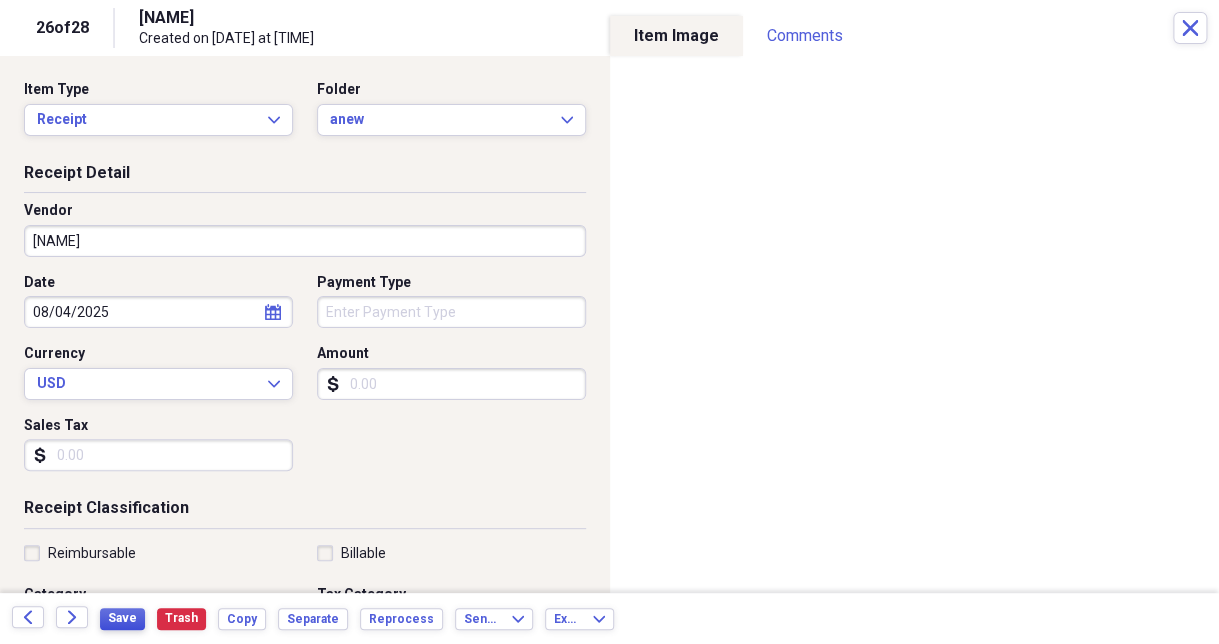 click on "Save" at bounding box center [122, 618] 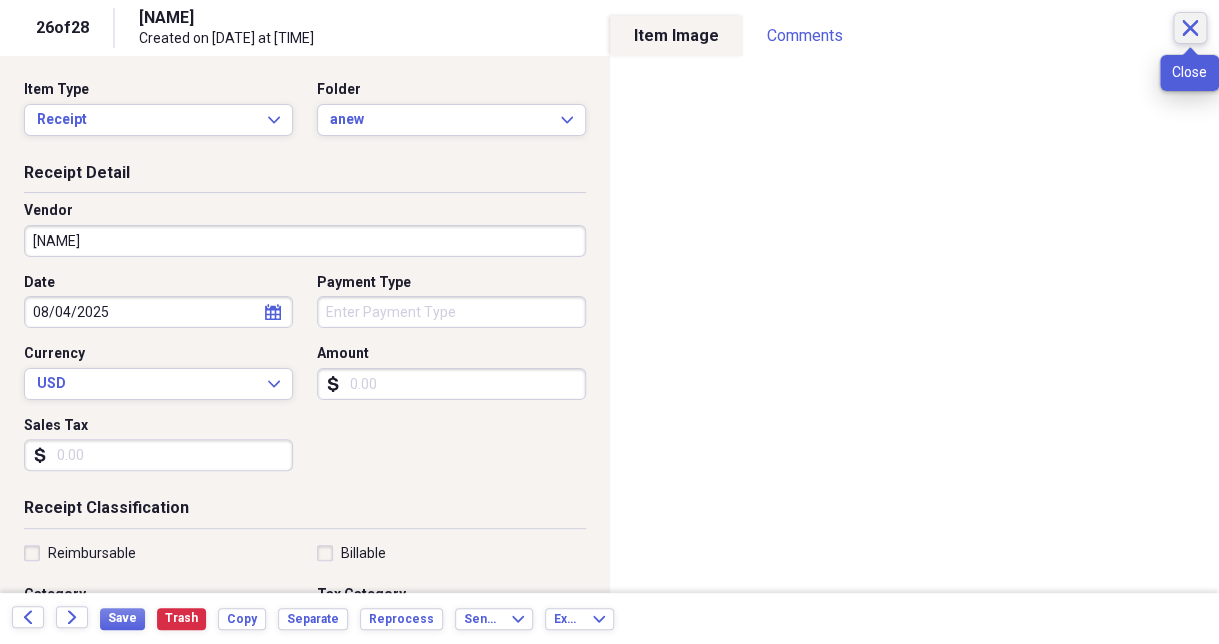 click on "Close" 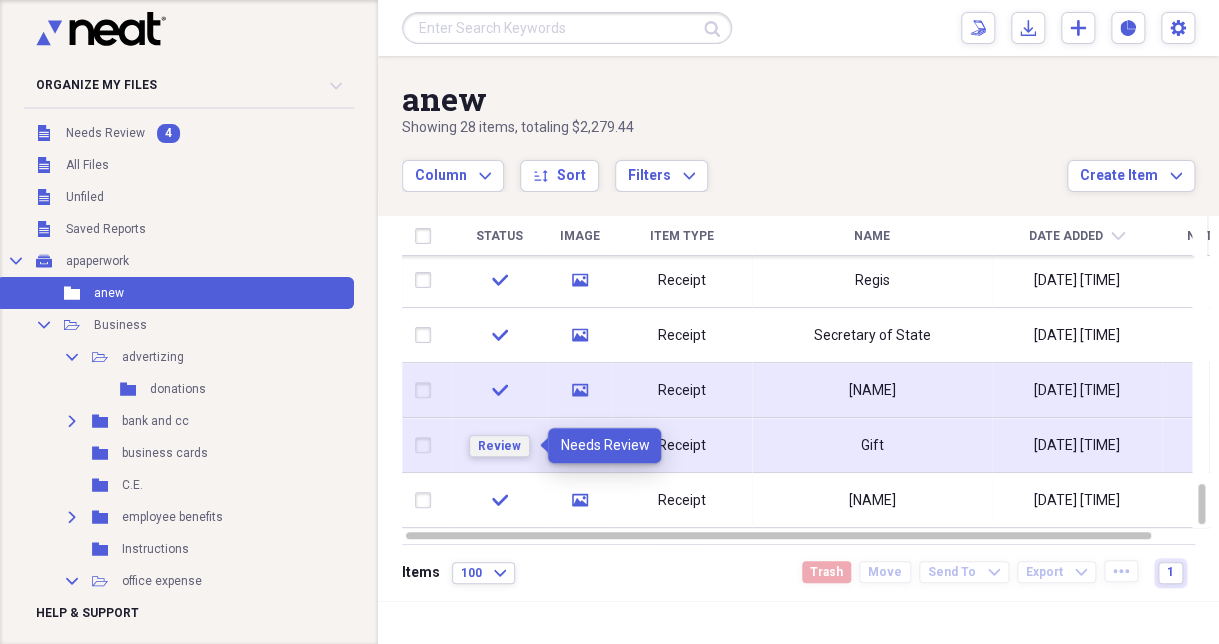 click on "Review" at bounding box center [499, 446] 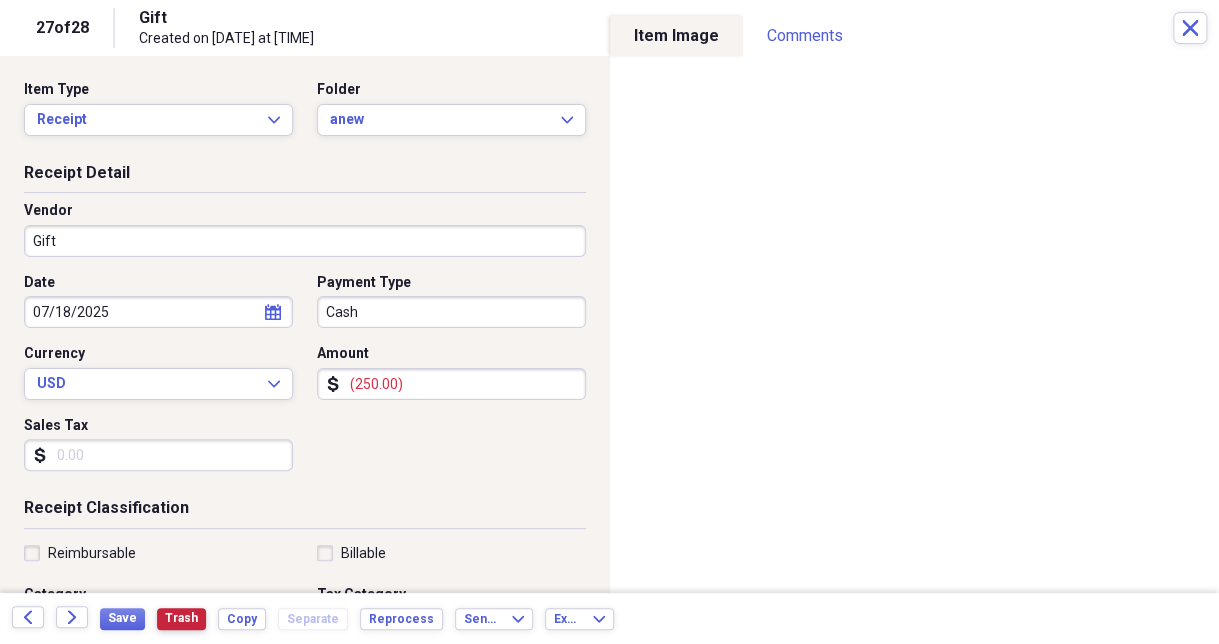 click on "Trash" at bounding box center [181, 618] 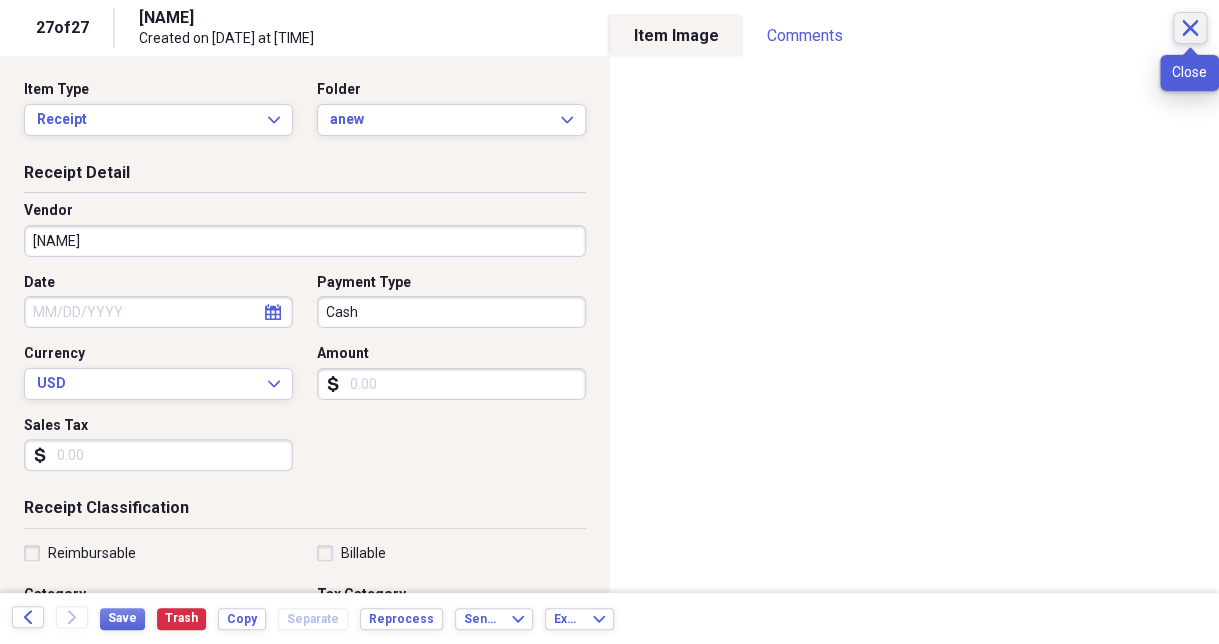 click 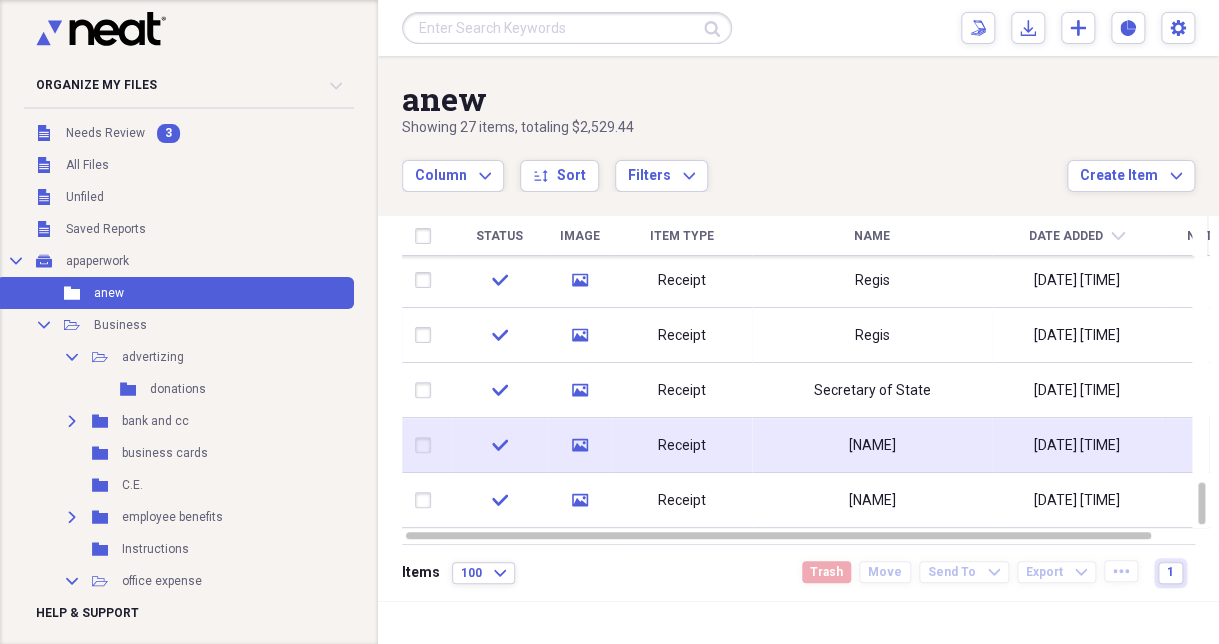 click on "Receipt" at bounding box center [682, 445] 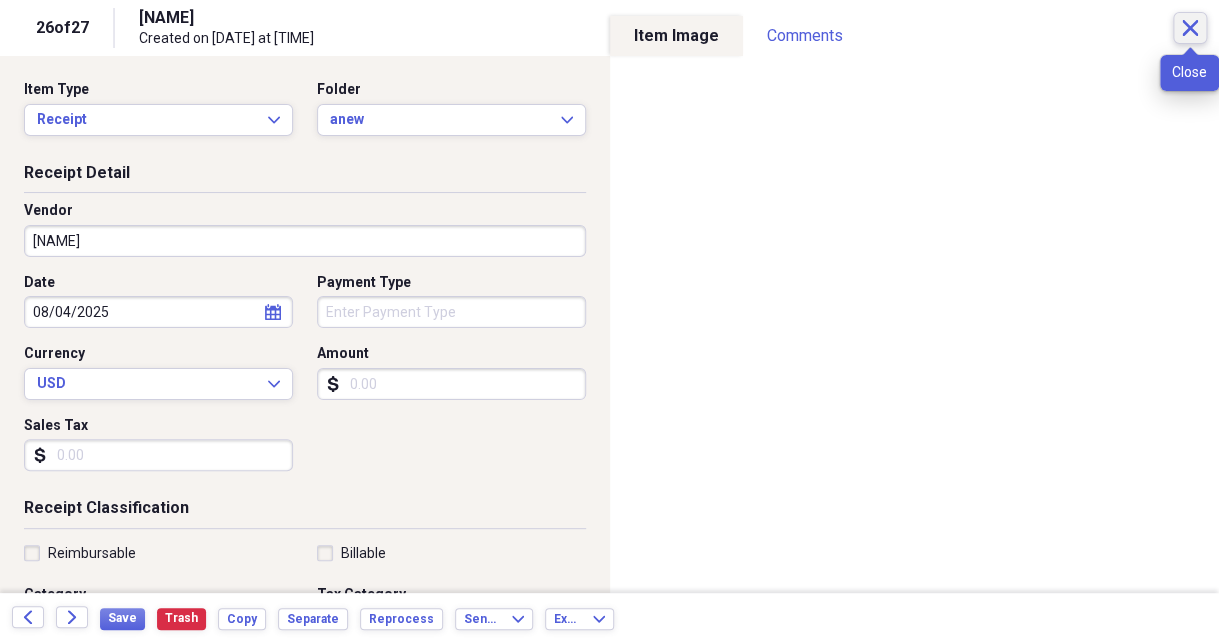 click 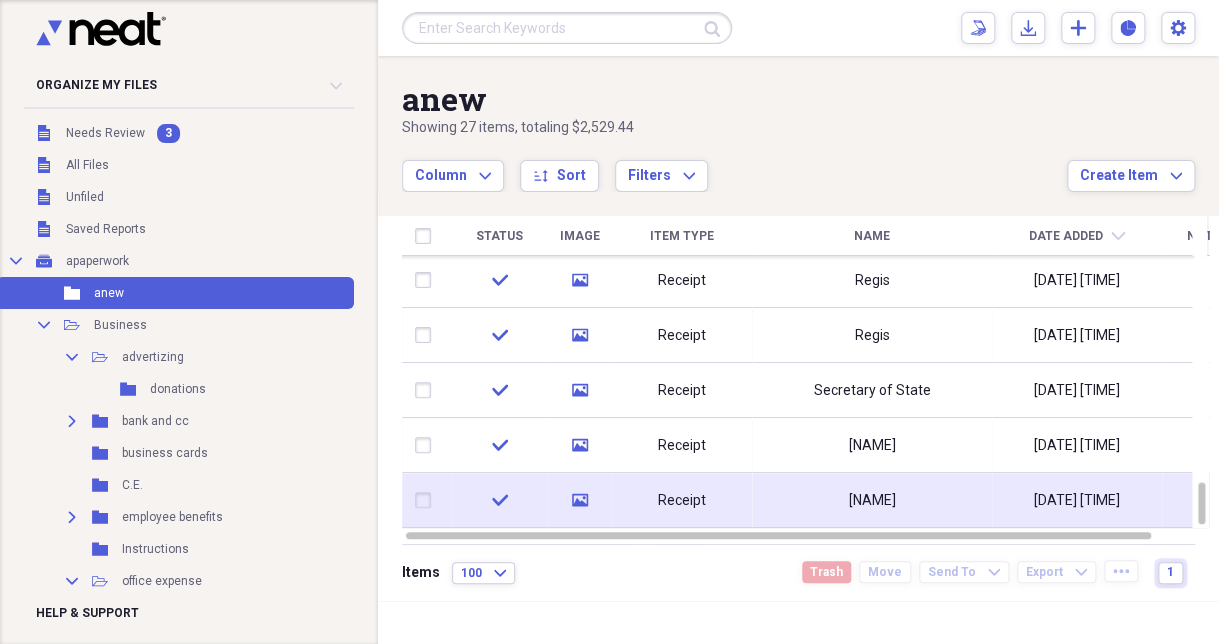 click on "Receipt" at bounding box center [682, 500] 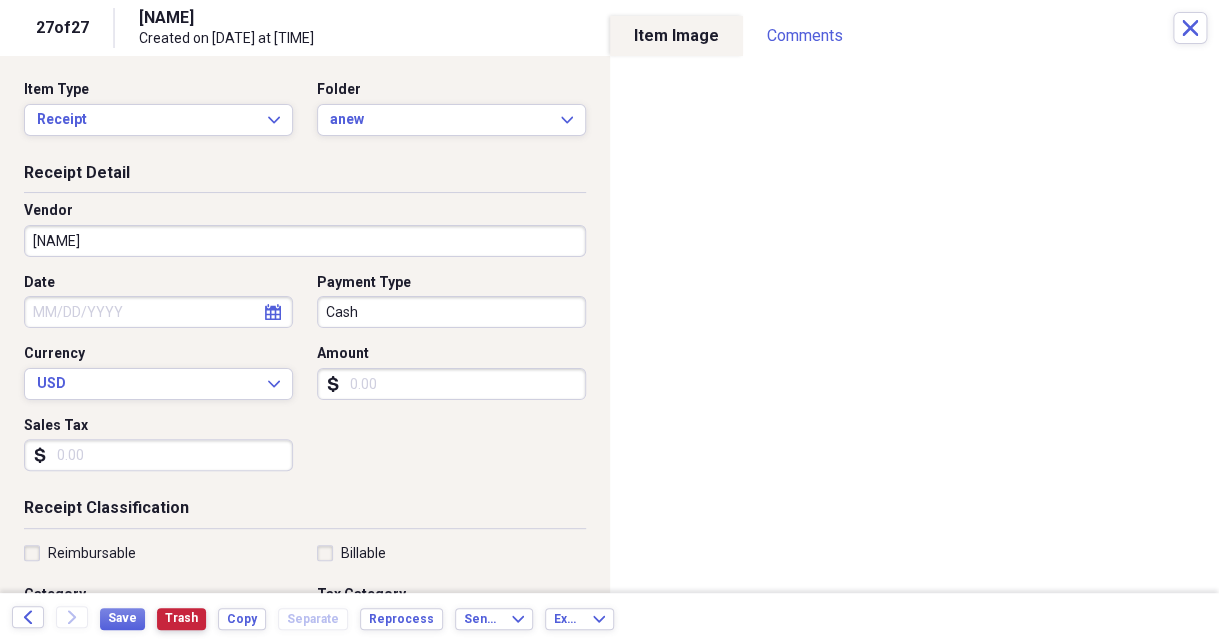click on "Trash" at bounding box center [181, 618] 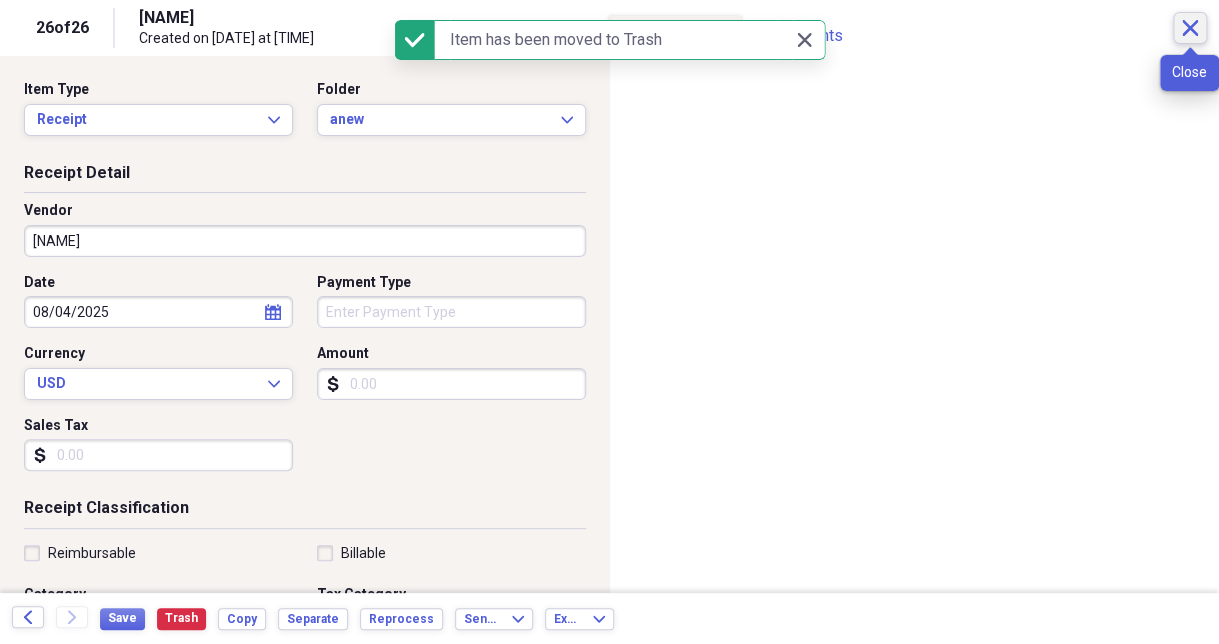 click on "Close" 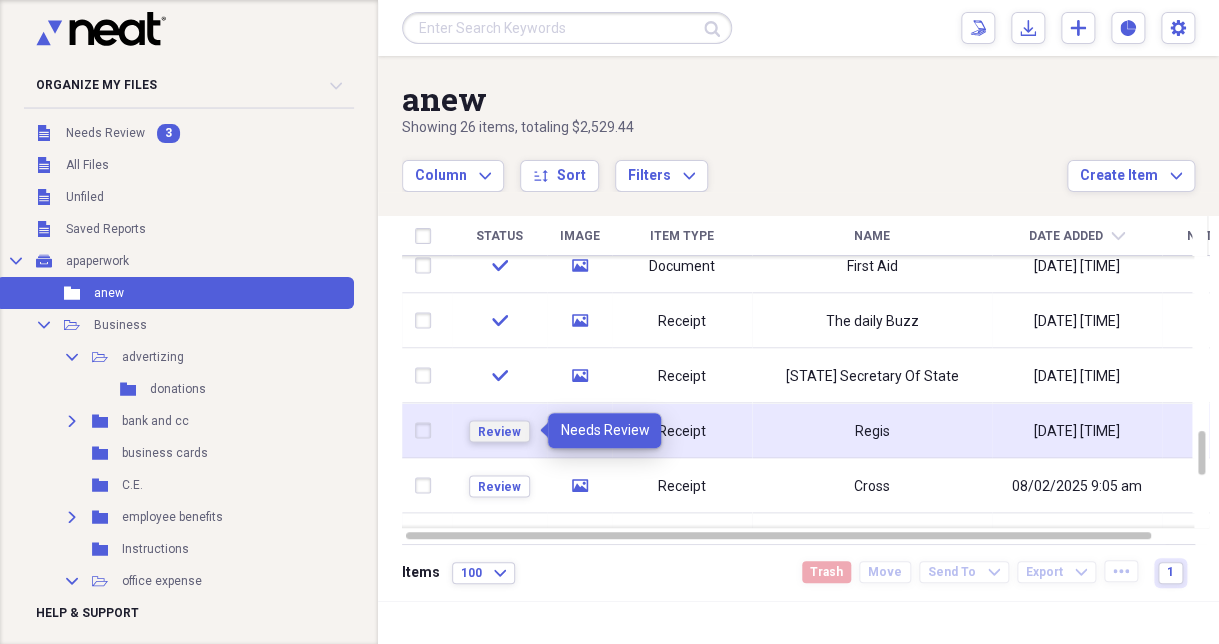 click on "Review" at bounding box center [499, 431] 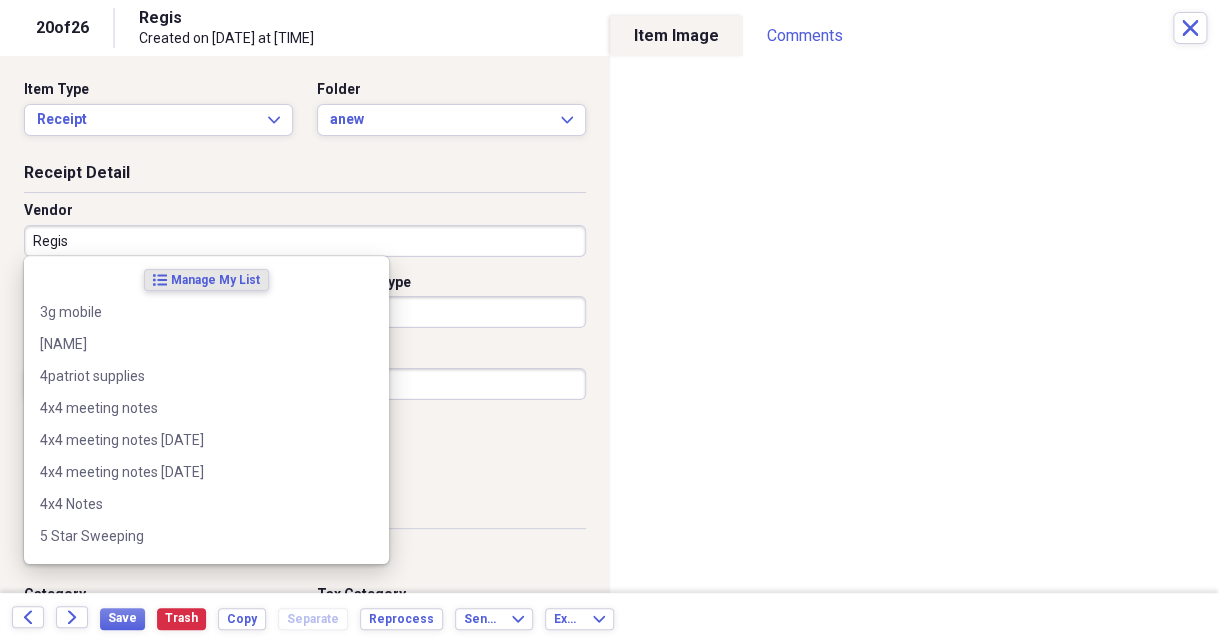 click on "Regis" at bounding box center [305, 241] 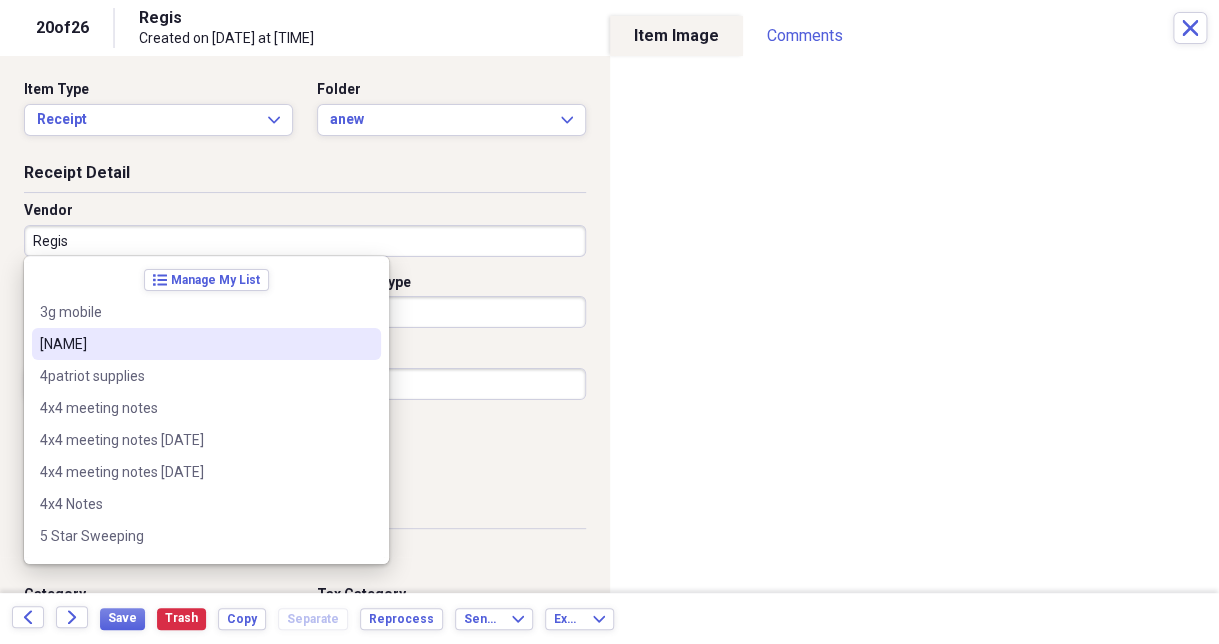 click on "Date 07/22/2025 calendar Calendar Payment Type Visa Currency USD Expand Amount dollar-sign 0.60 Sales Tax dollar-sign" at bounding box center (305, 380) 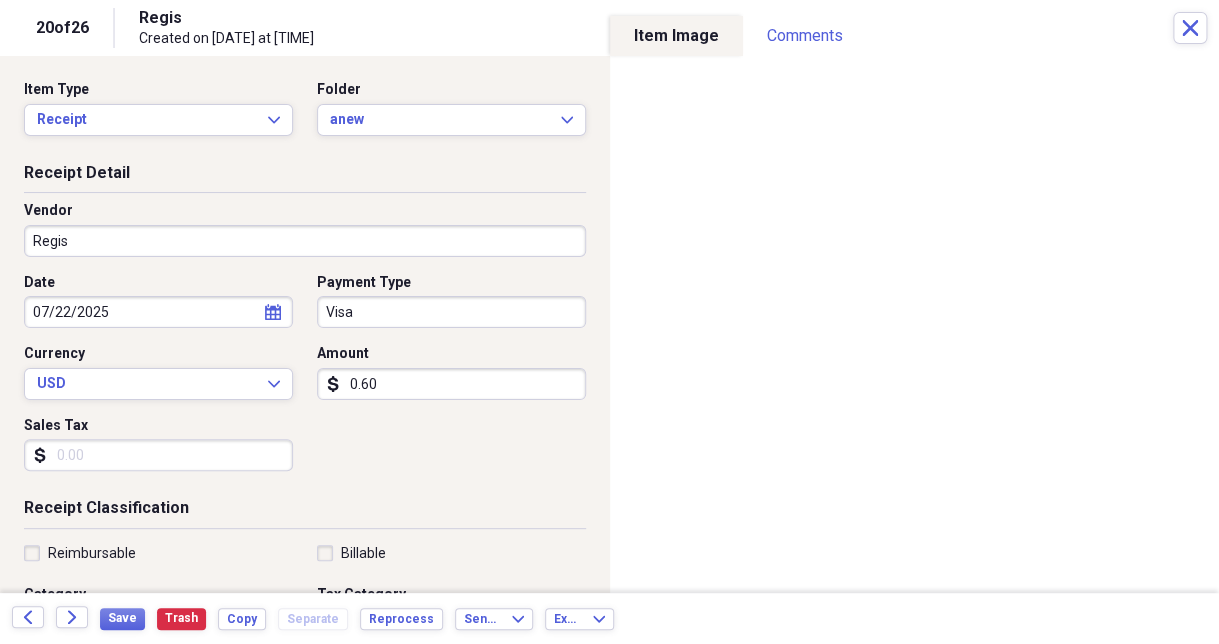 click on "0.60" at bounding box center (451, 384) 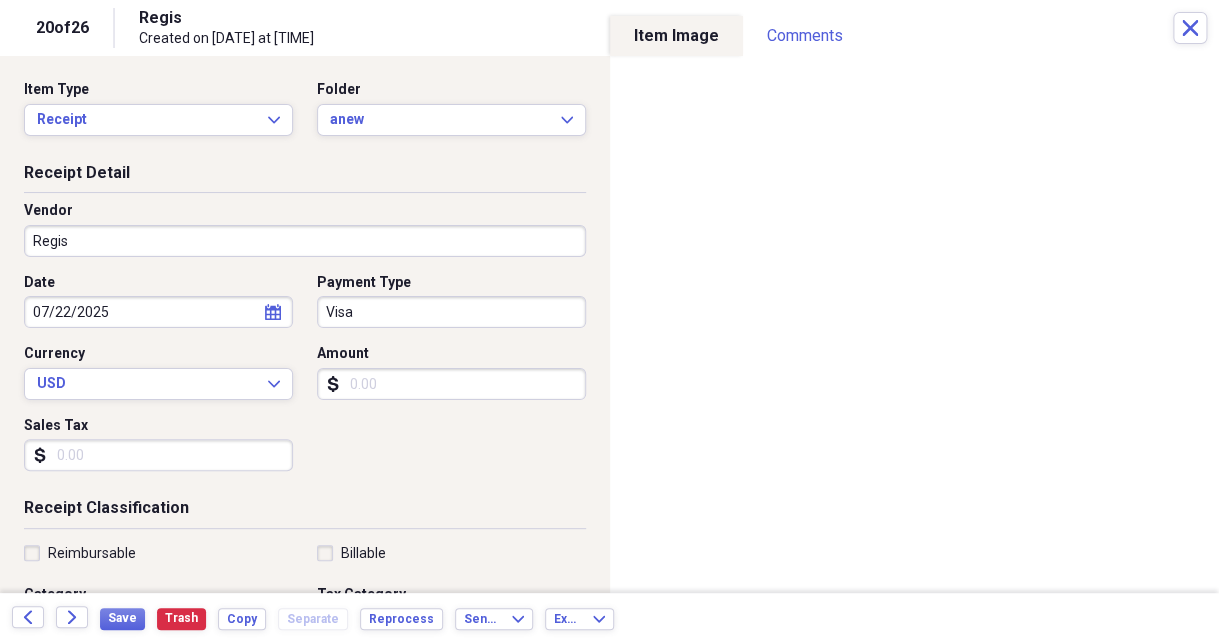 type 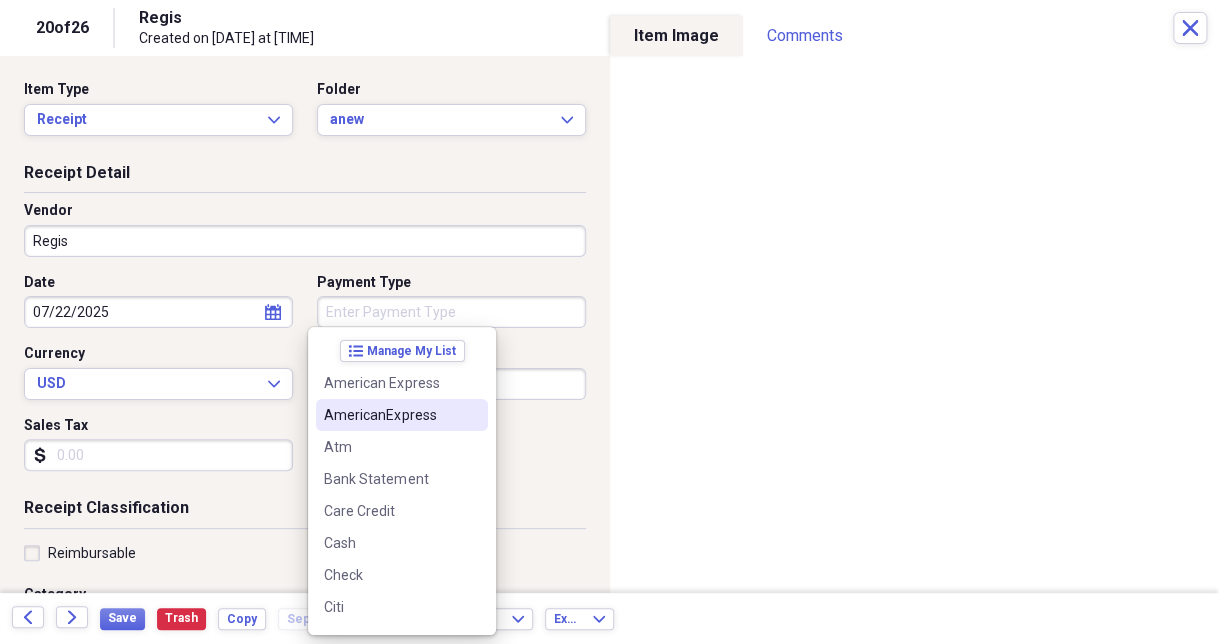 type 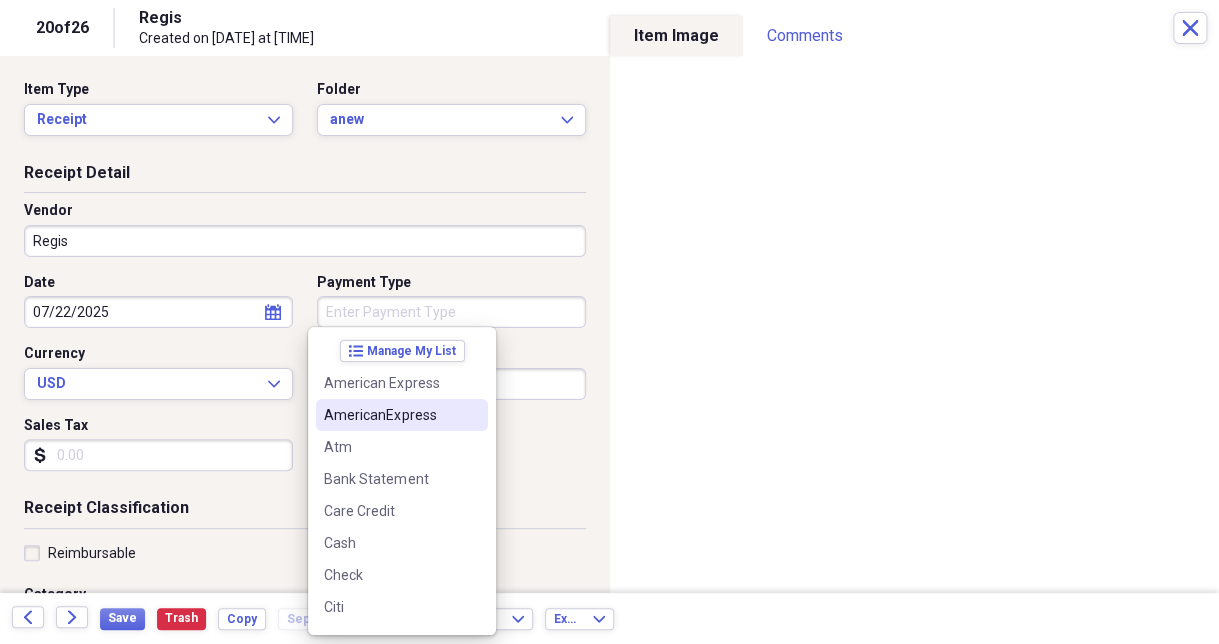 click on "Receipt Detail Vendor Regis Date [DATE] calendar Calendar Payment Type Currency USD Expand Amount dollar-sign Sales Tax dollar-sign" at bounding box center [305, 330] 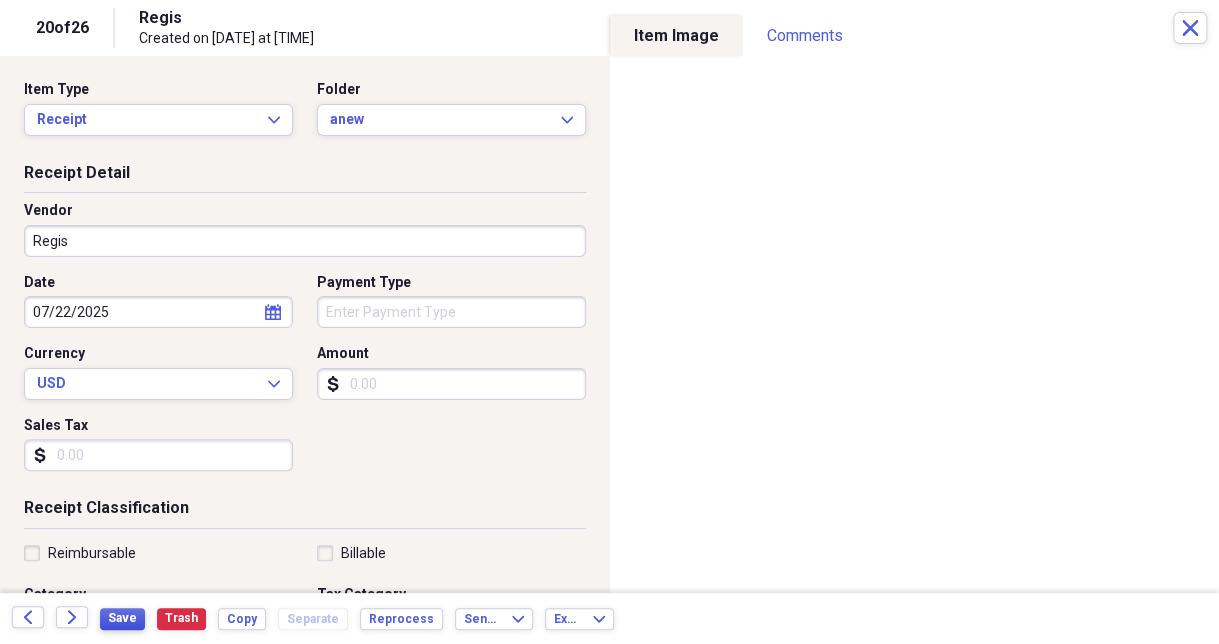 click on "Save" at bounding box center [122, 618] 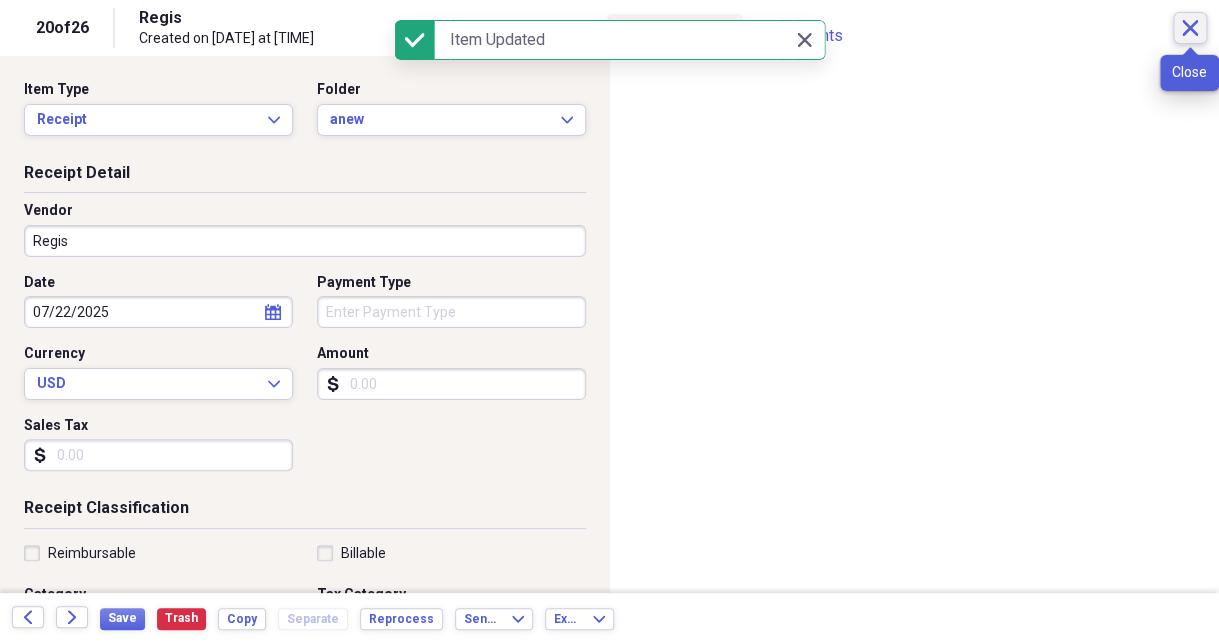 click 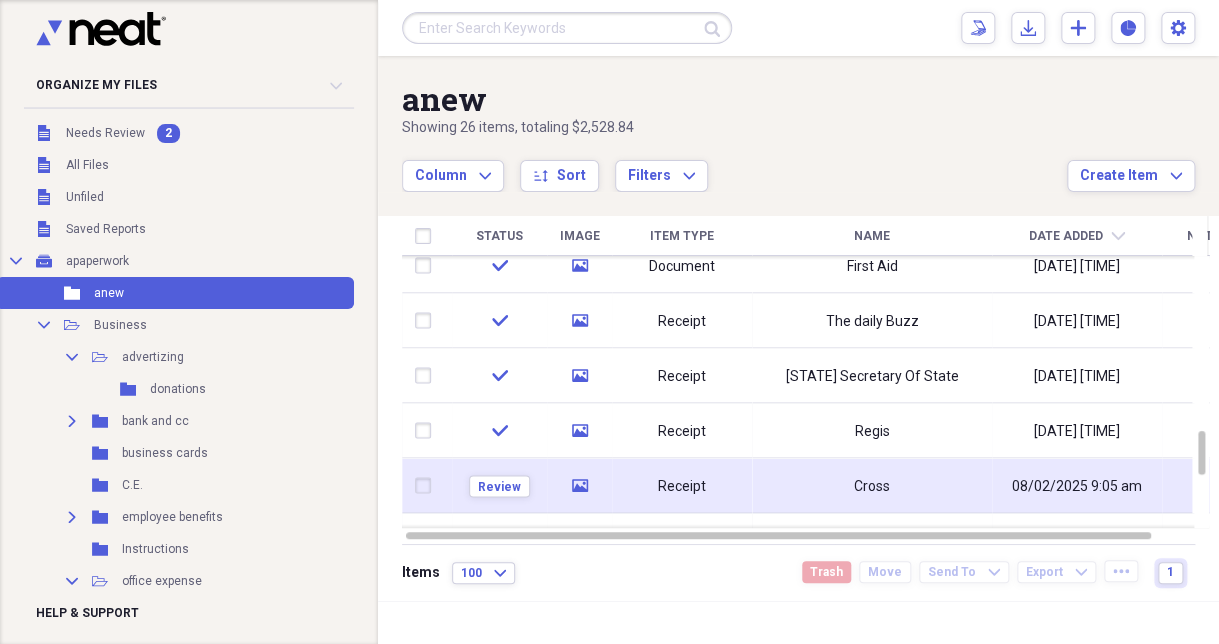click on "Review" at bounding box center (499, 485) 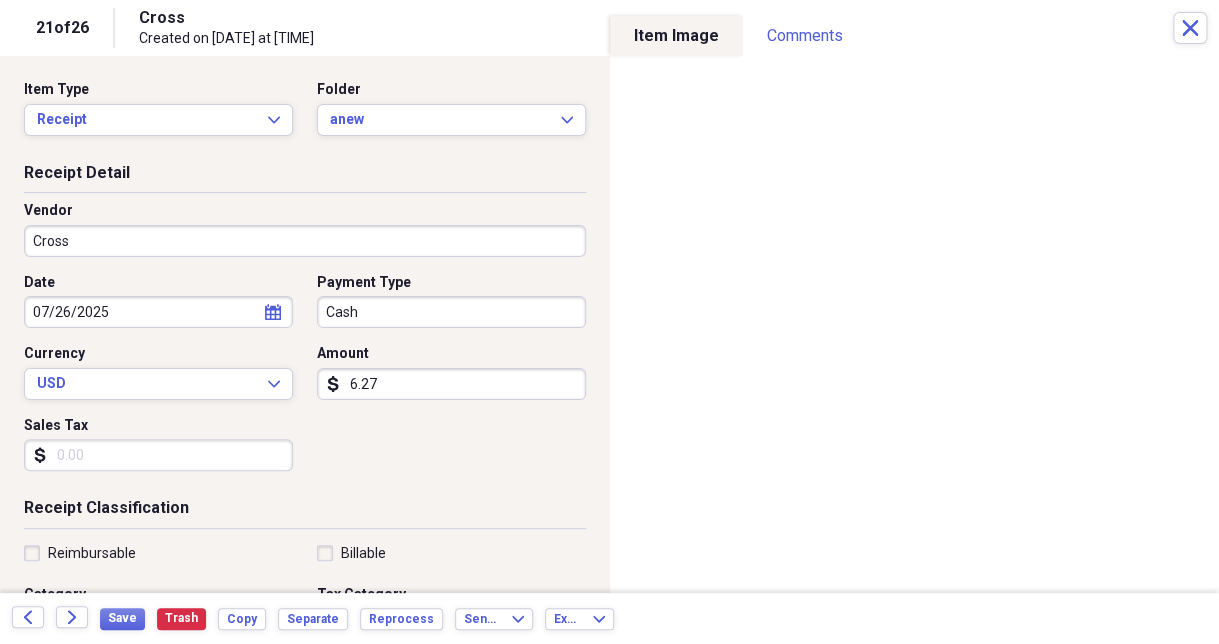 click on "Cash" at bounding box center (451, 312) 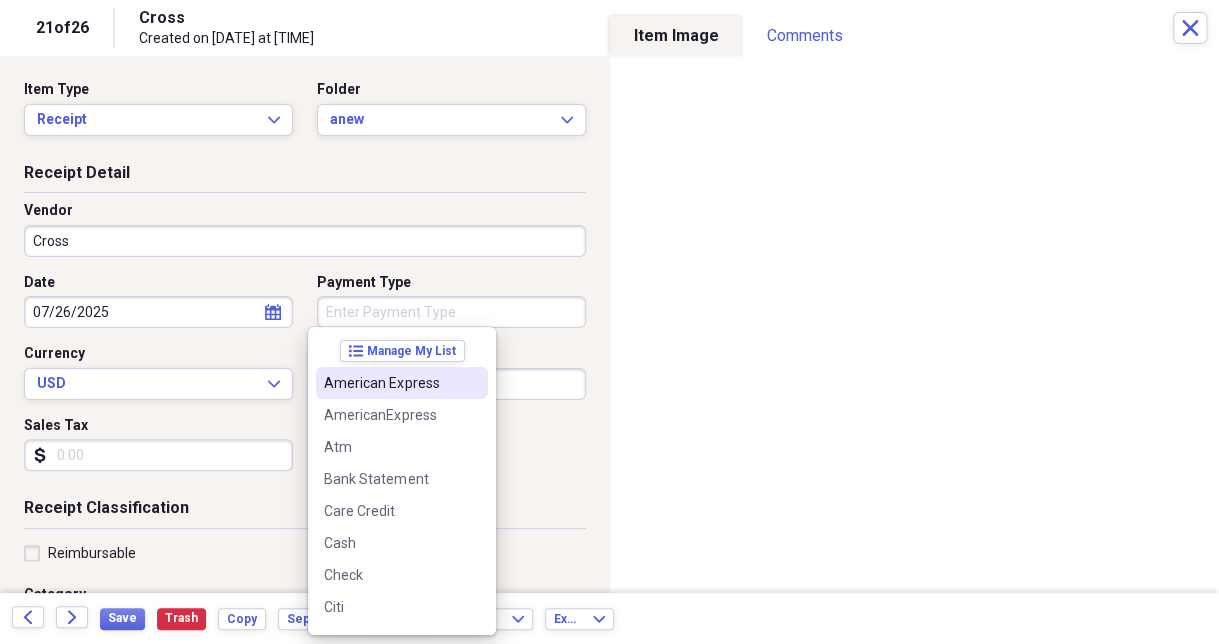 type 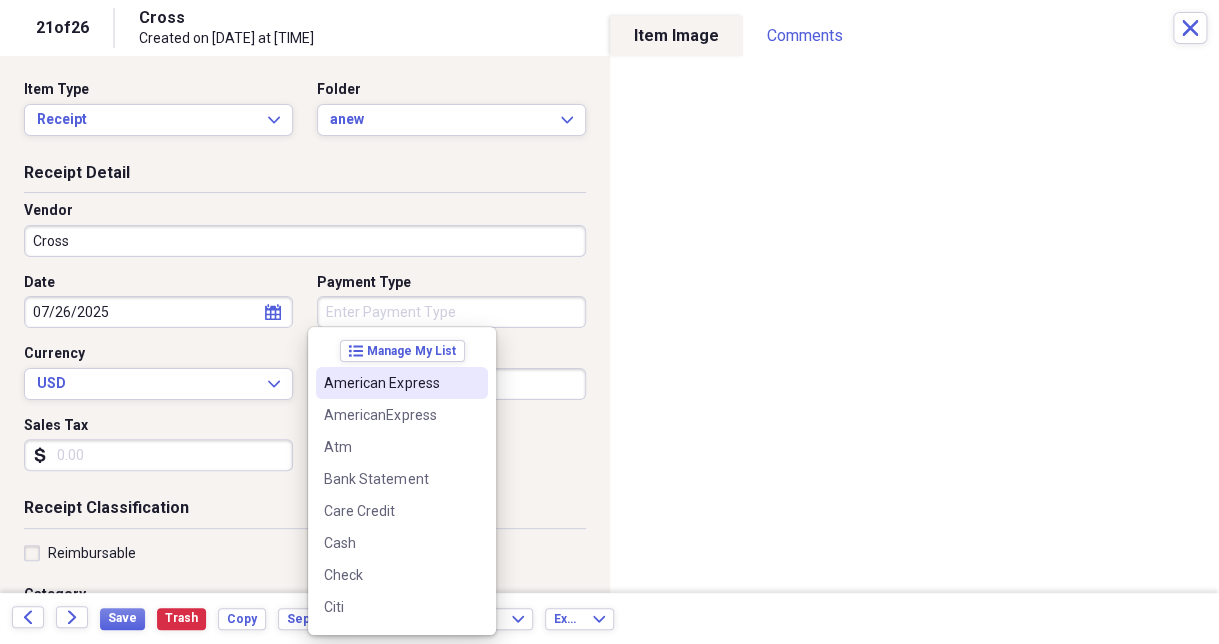 click on "Date [DATE] calendar Calendar Payment Type Currency USD Expand Amount dollar-sign Sales Tax dollar-sign" at bounding box center [305, 380] 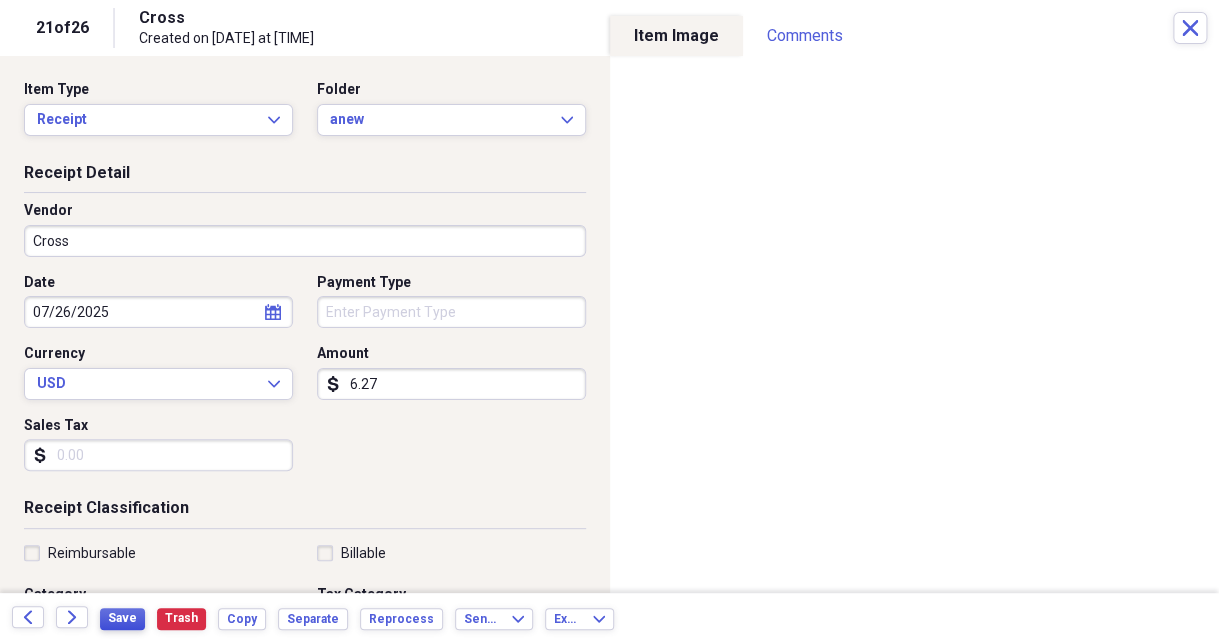click on "Save" at bounding box center [122, 618] 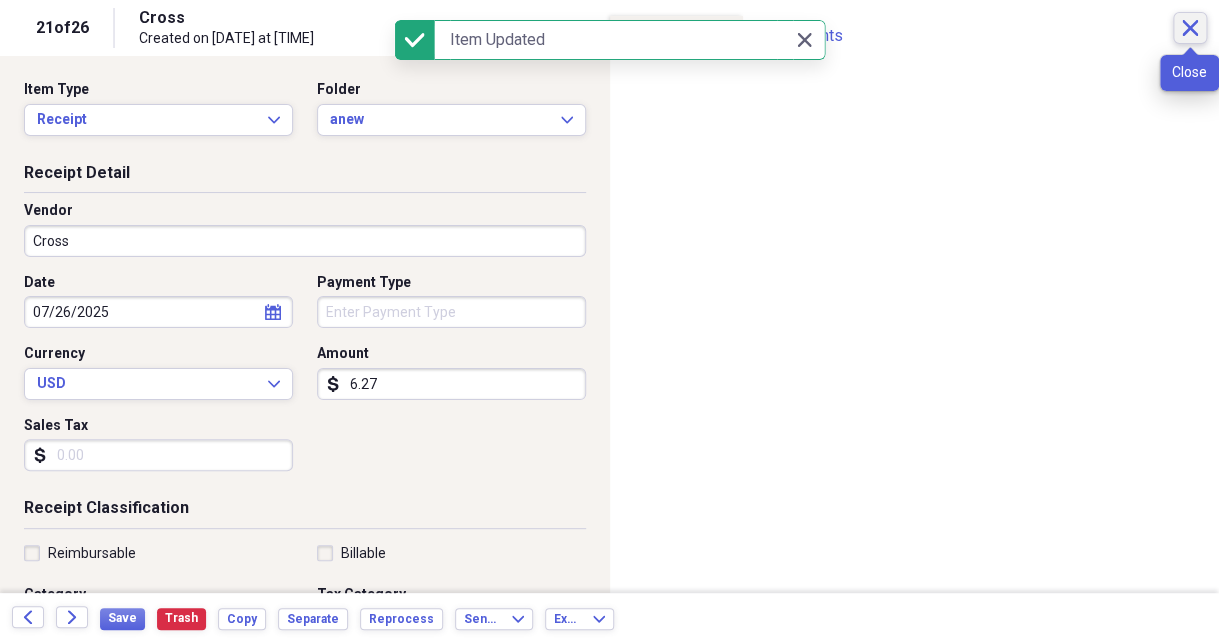 click 